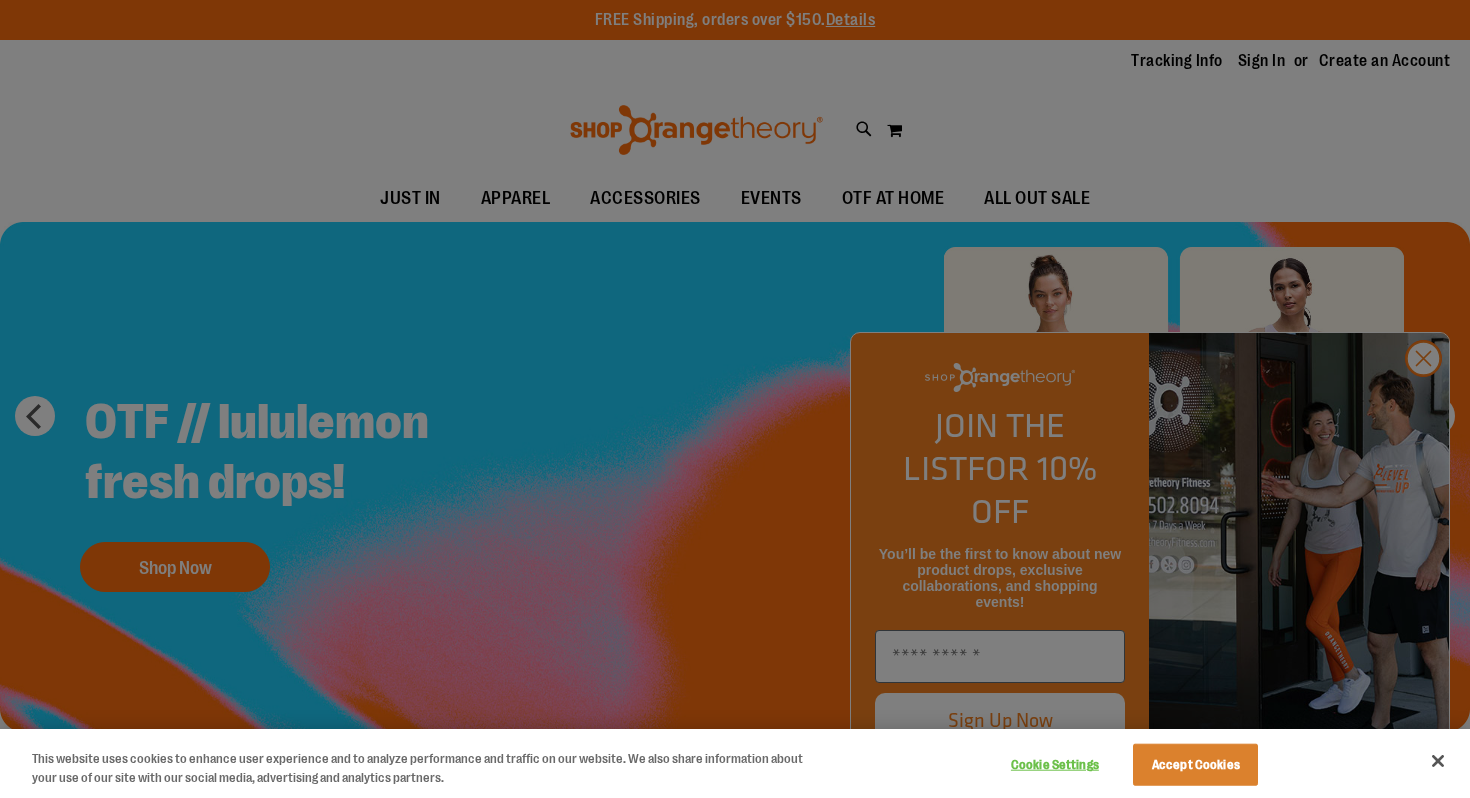 scroll, scrollTop: 0, scrollLeft: 0, axis: both 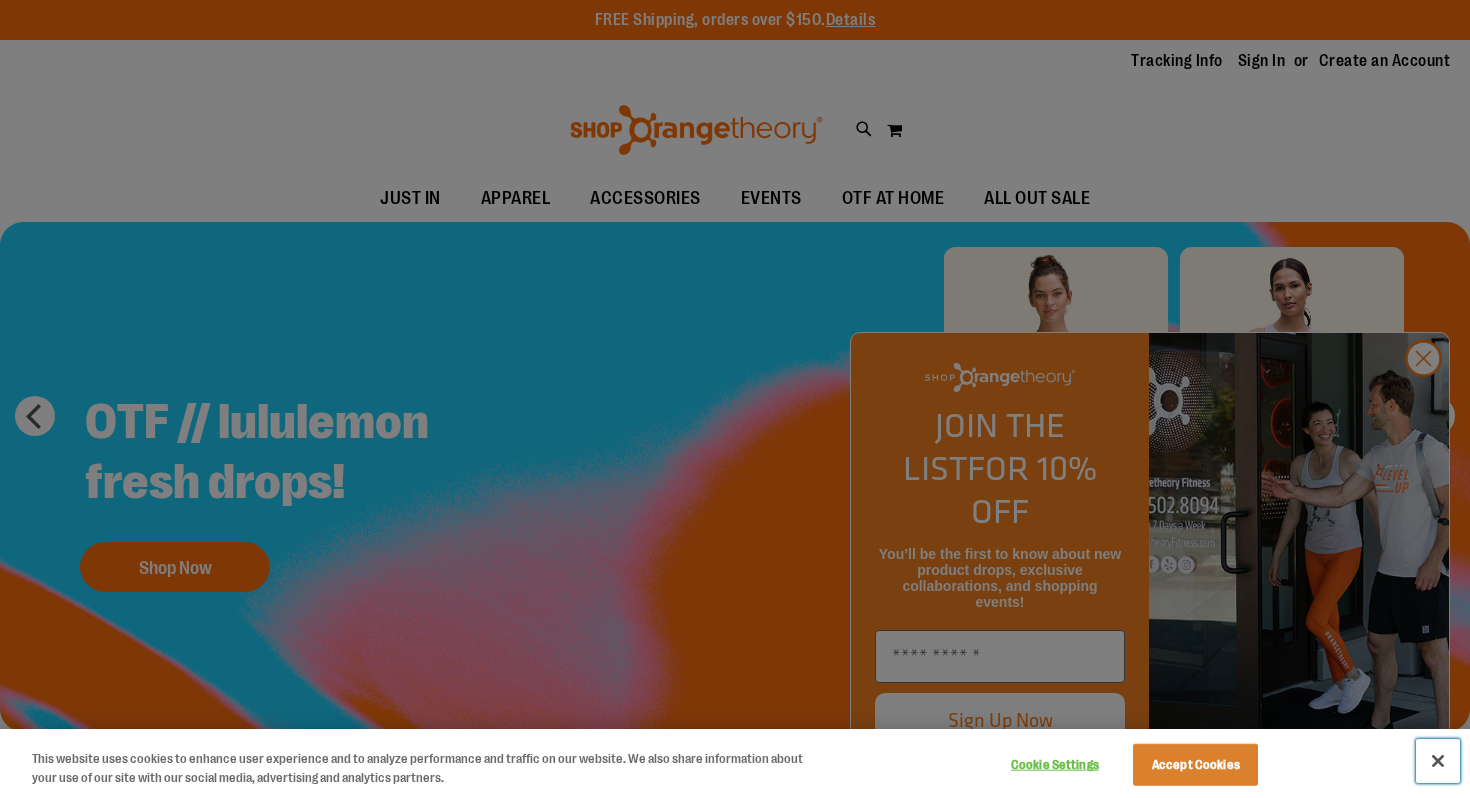 click at bounding box center [1438, 761] 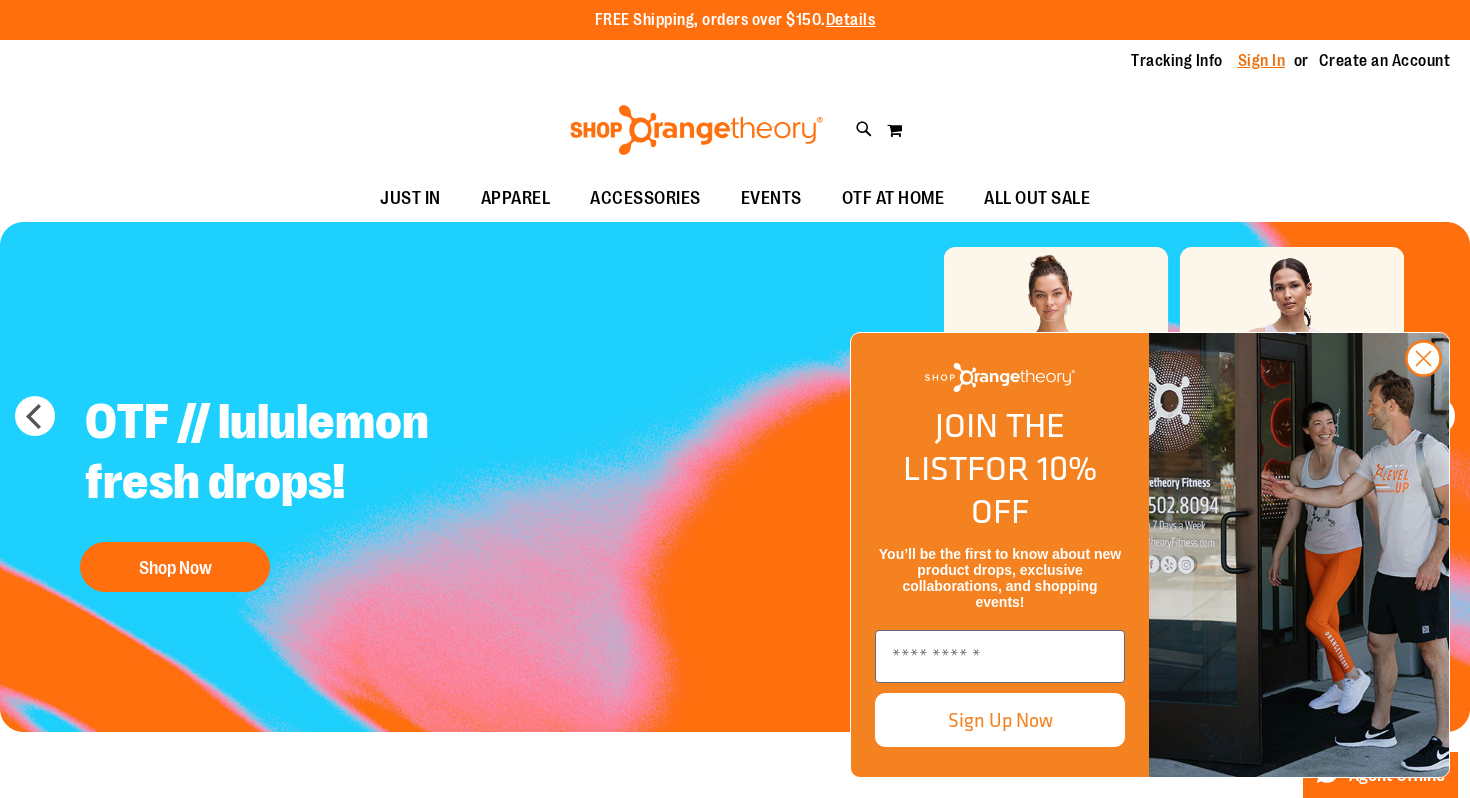 click on "Sign In" at bounding box center (1262, 61) 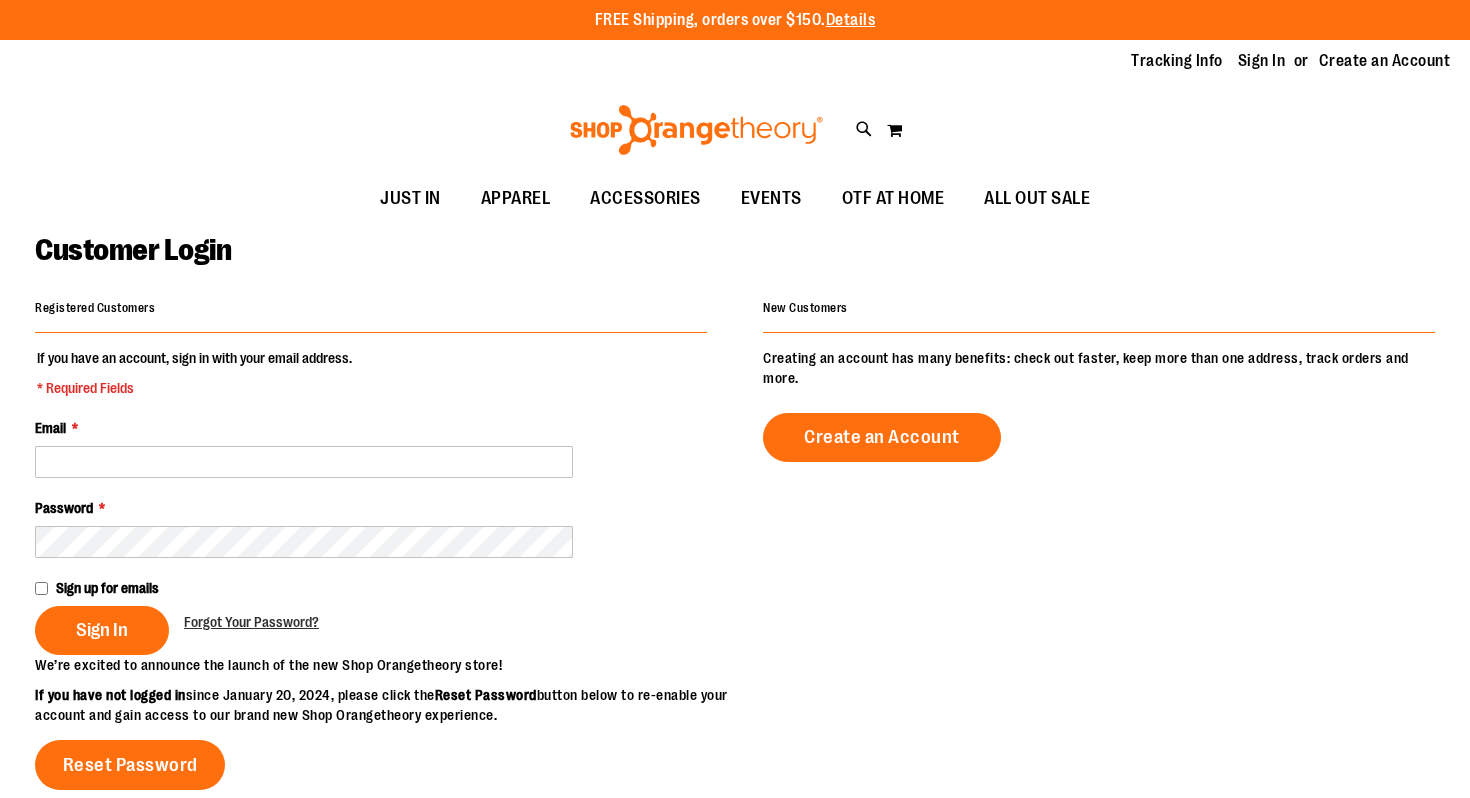scroll, scrollTop: 0, scrollLeft: 0, axis: both 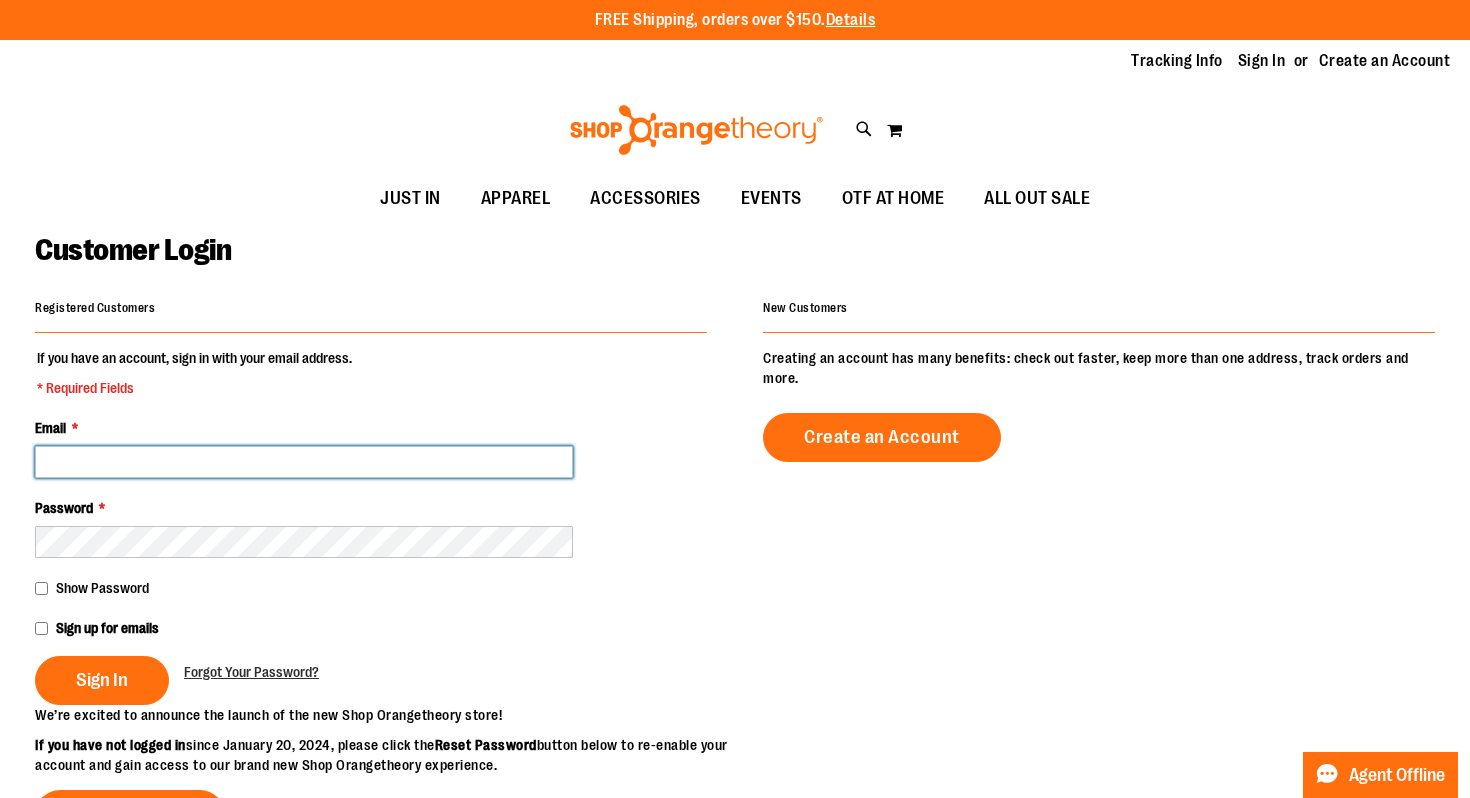 click on "Email *" at bounding box center [304, 462] 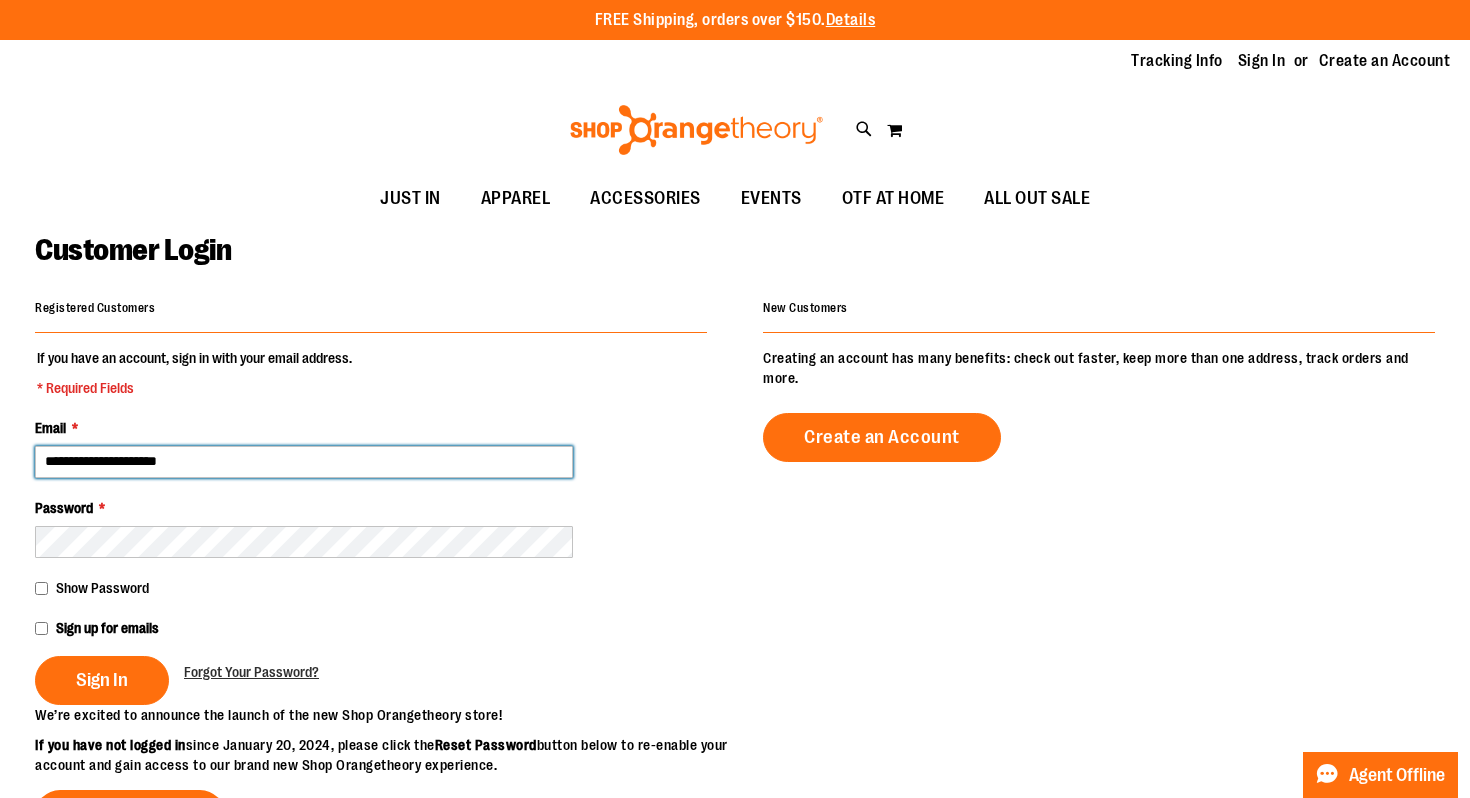 click on "Sign In" at bounding box center [102, 680] 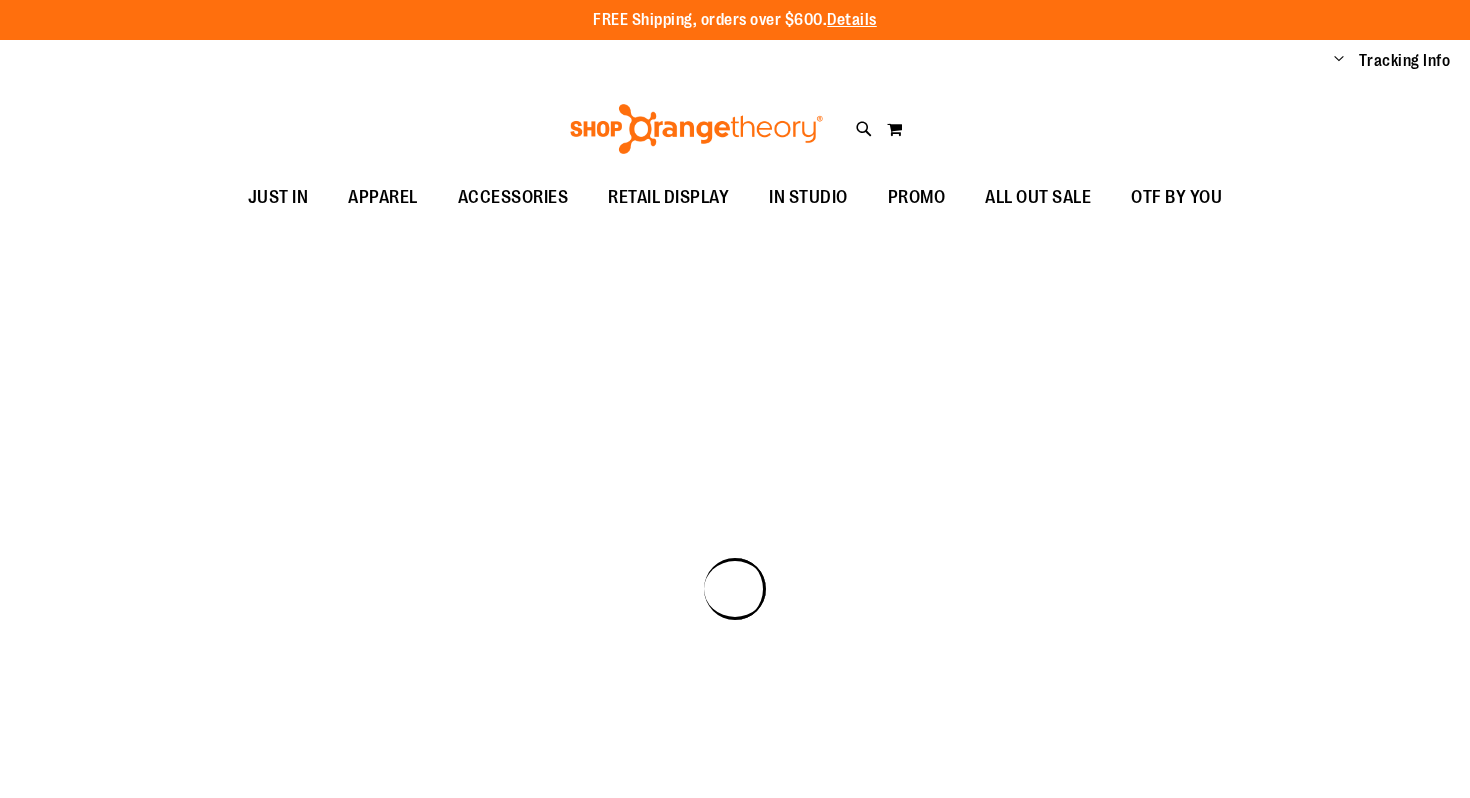 scroll, scrollTop: 0, scrollLeft: 0, axis: both 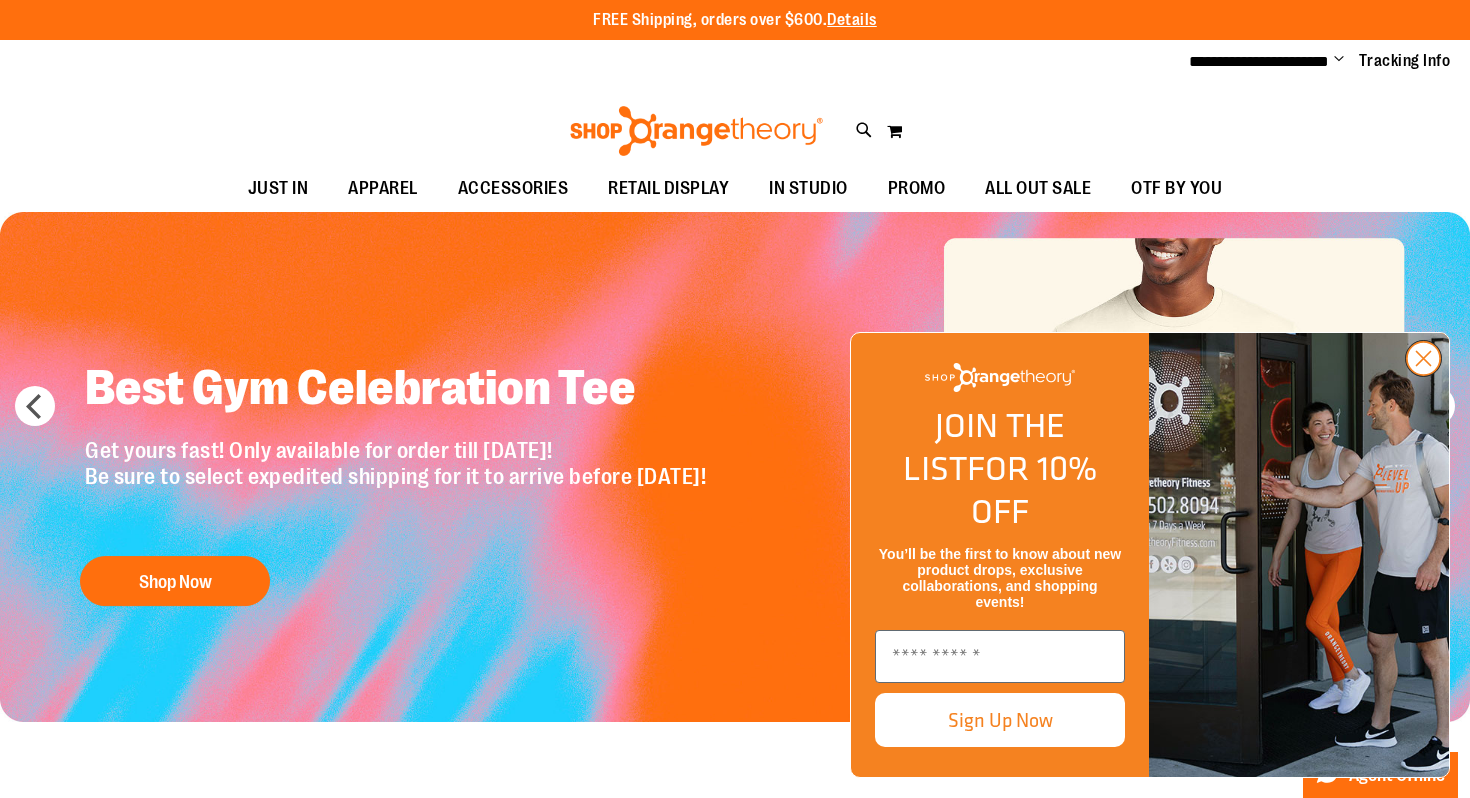 click 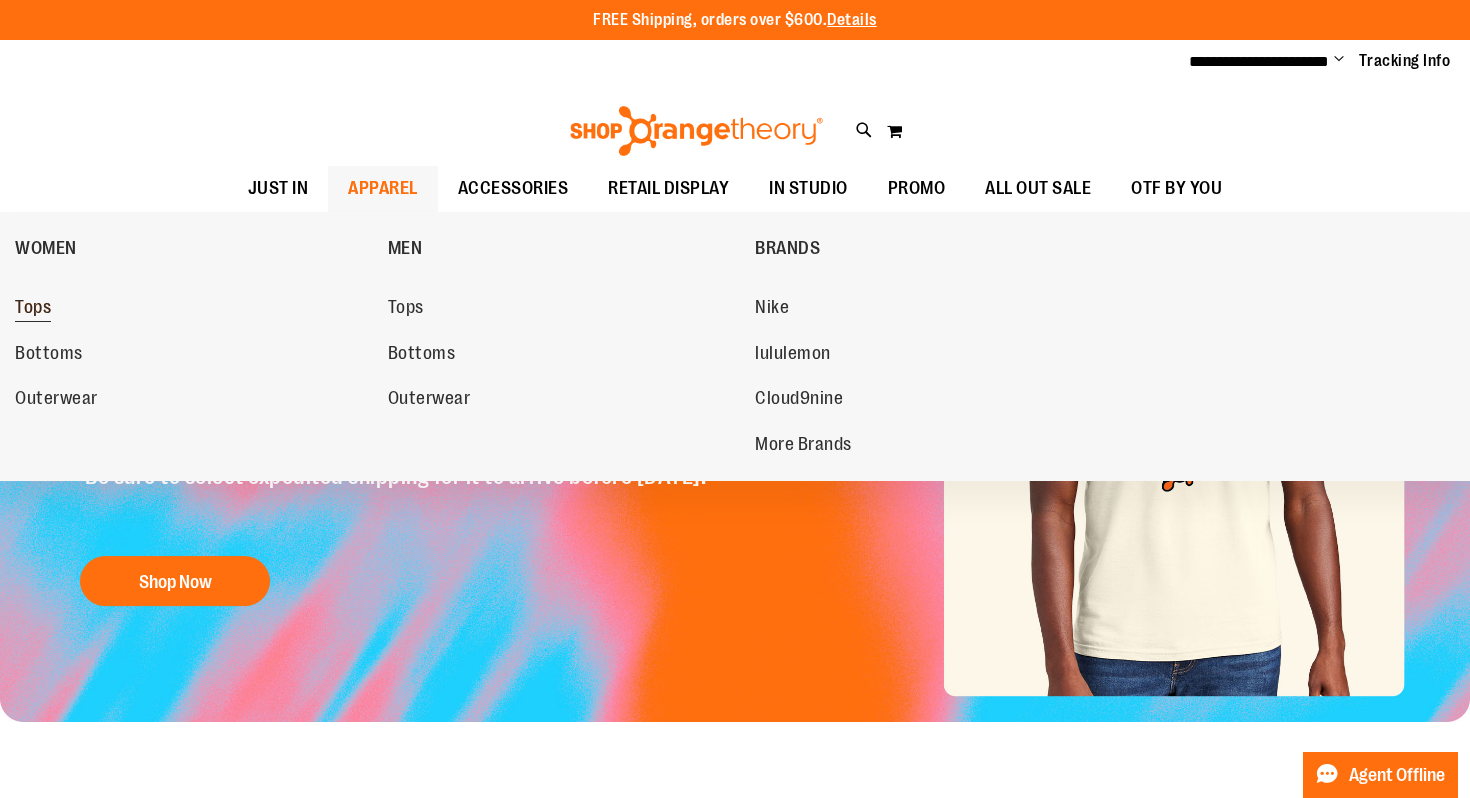 click on "Tops" at bounding box center (33, 309) 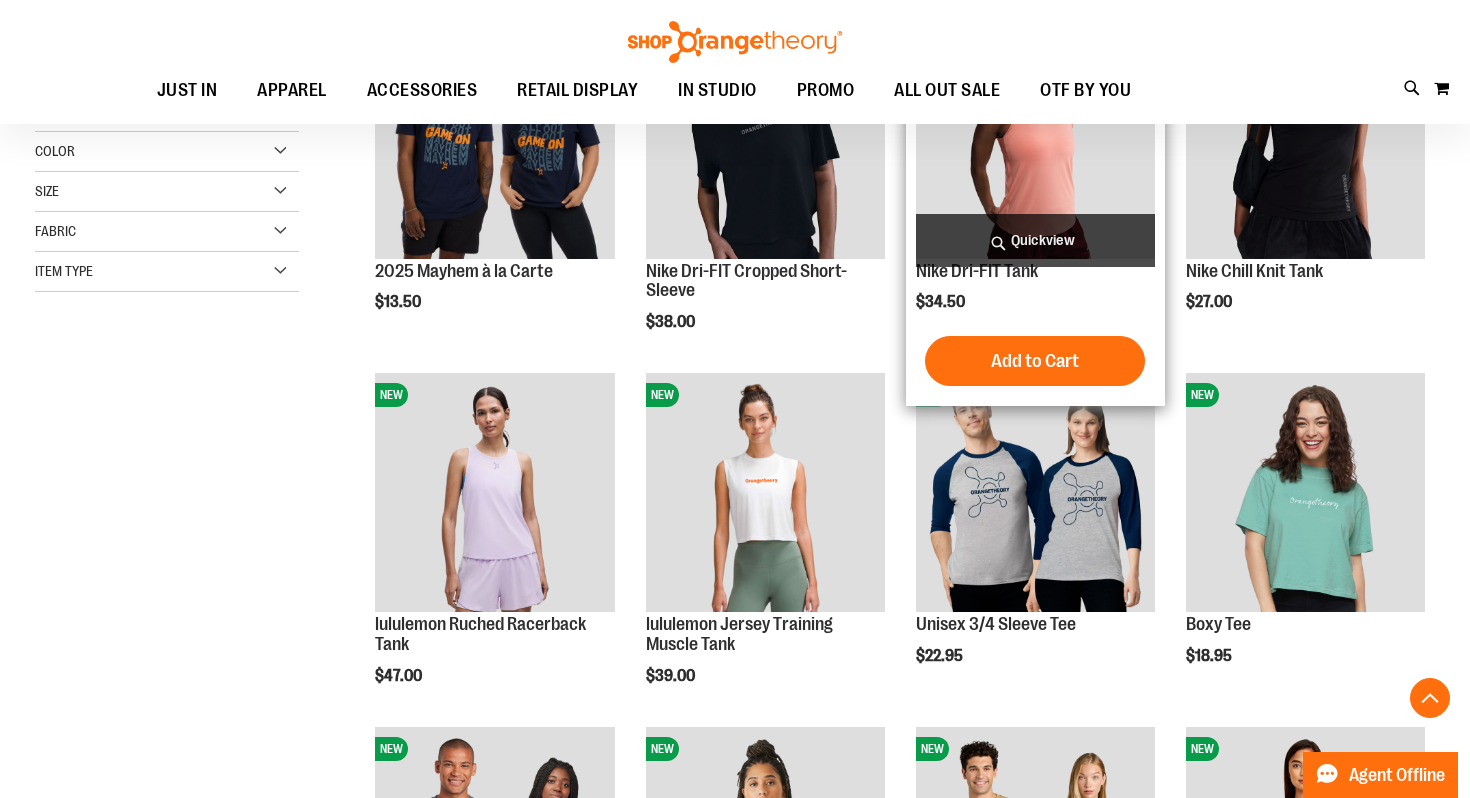 scroll, scrollTop: 381, scrollLeft: 0, axis: vertical 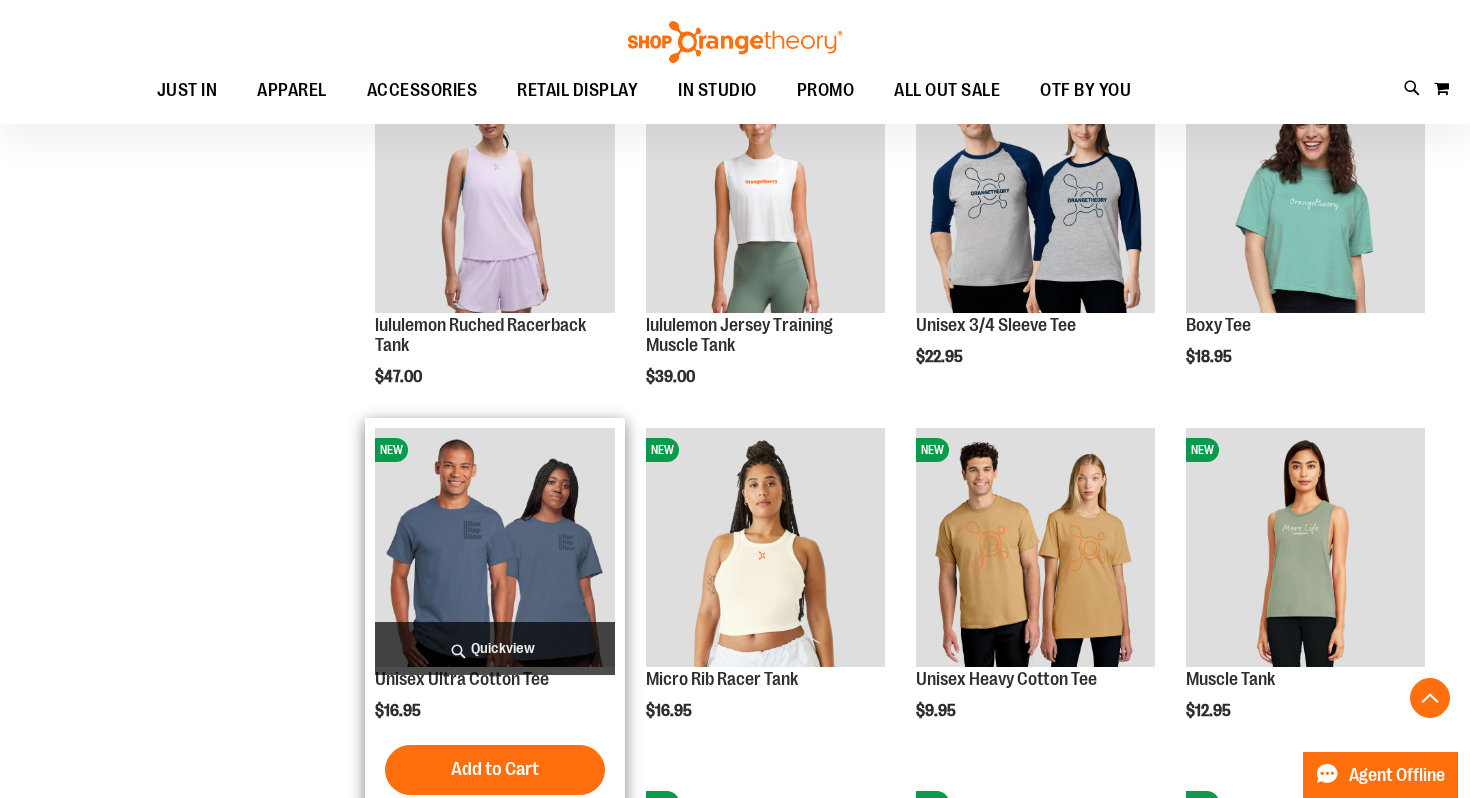 click on "Quickview" at bounding box center [494, 648] 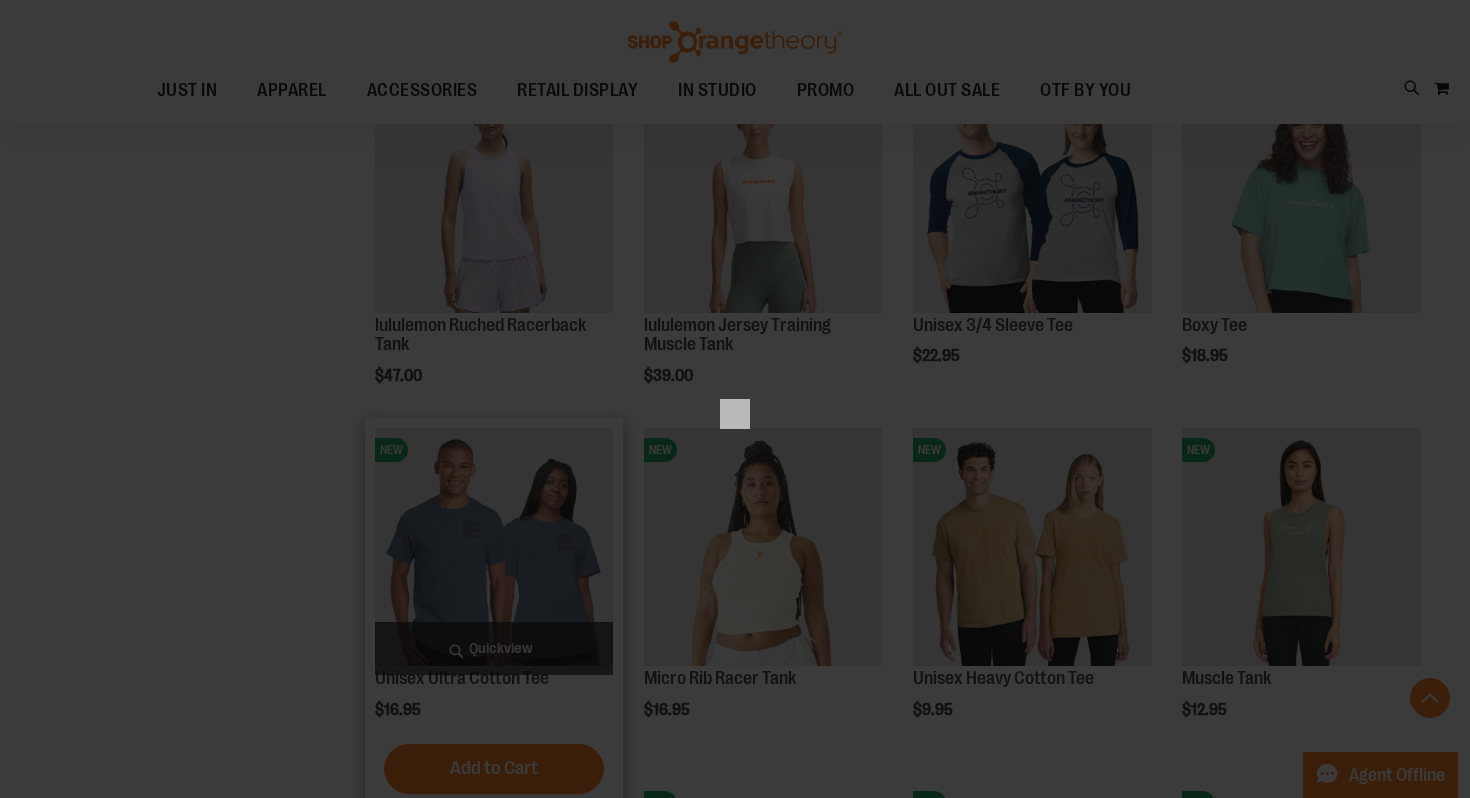 scroll, scrollTop: 0, scrollLeft: 0, axis: both 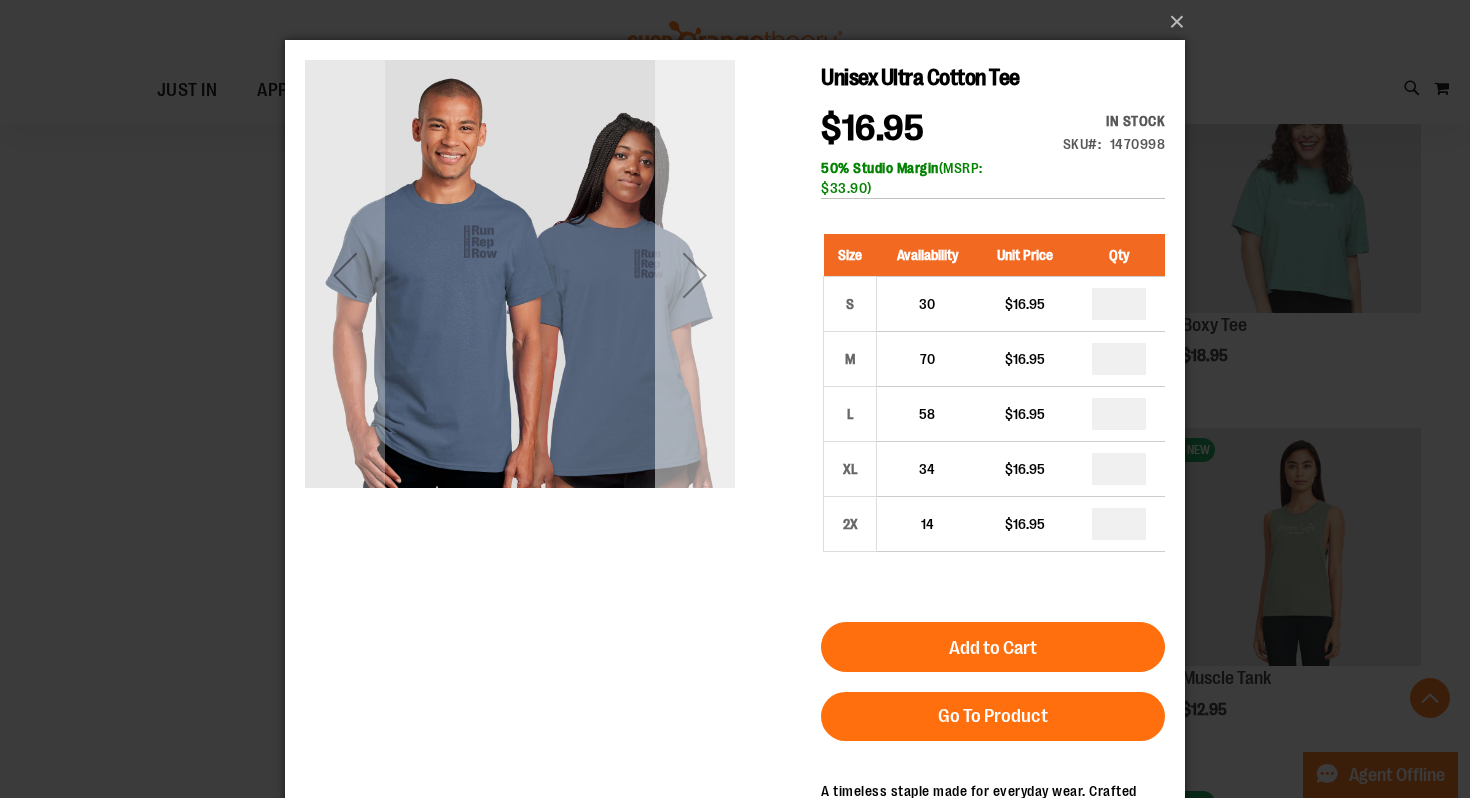 click at bounding box center [695, 275] 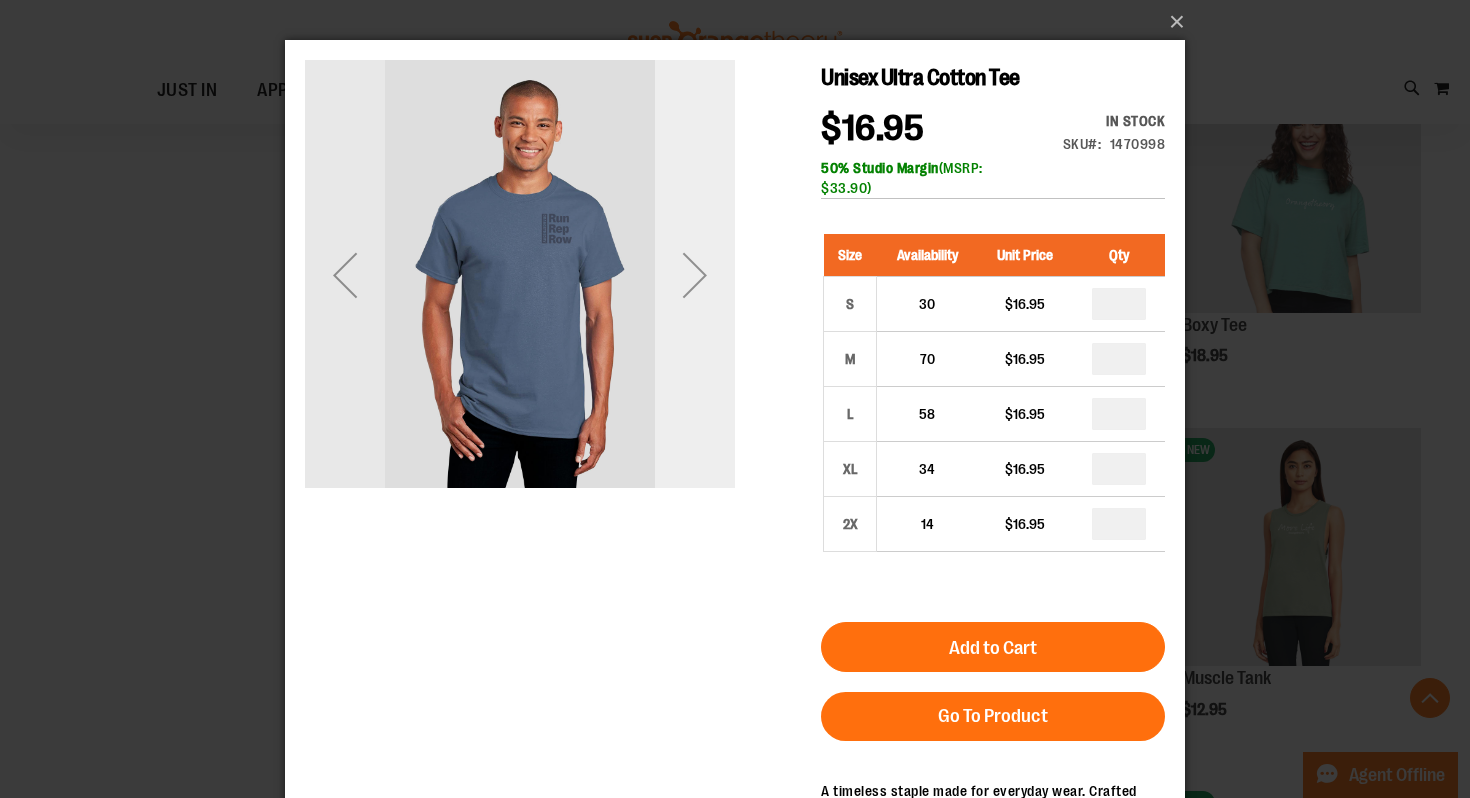 click at bounding box center (695, 275) 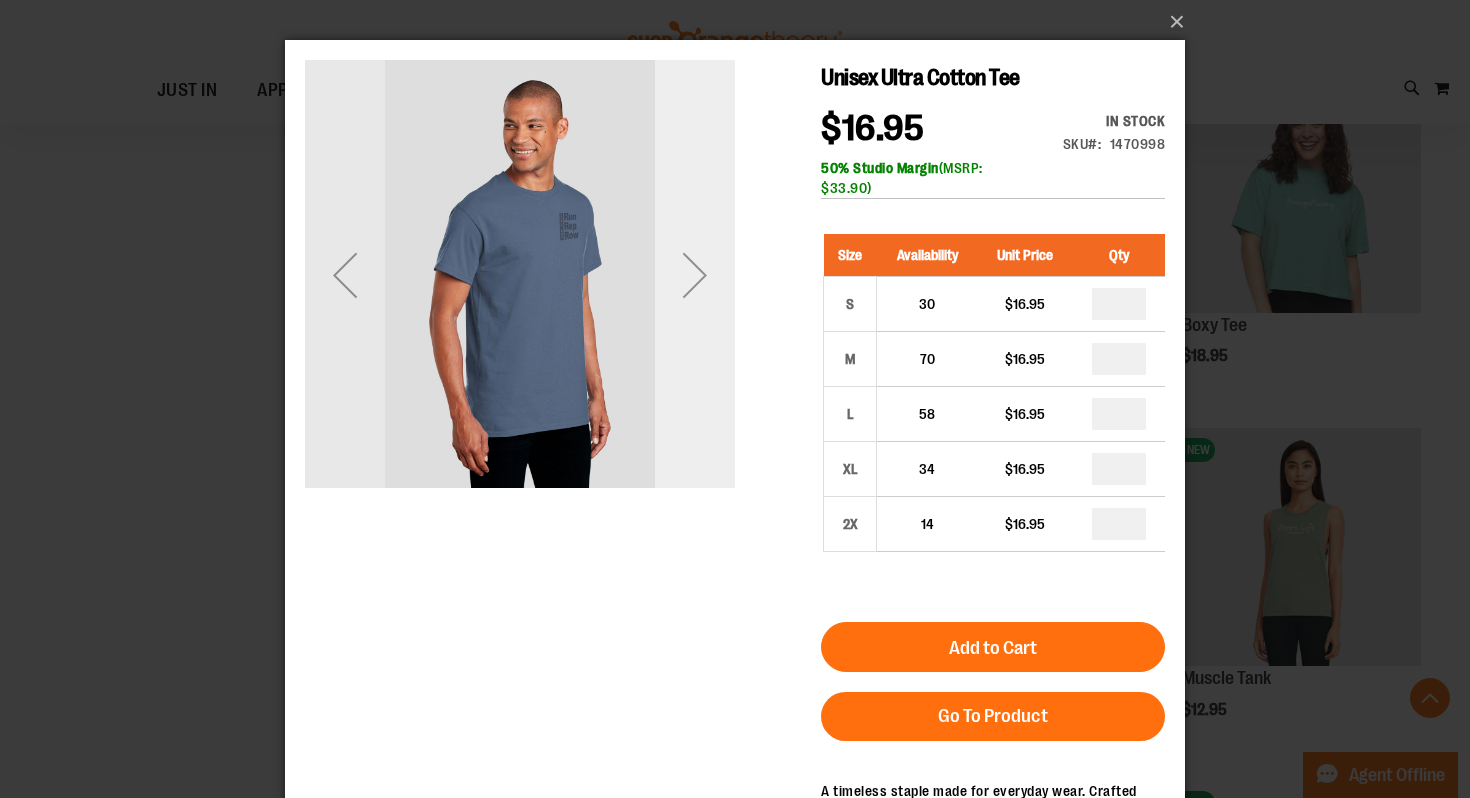 click at bounding box center (695, 275) 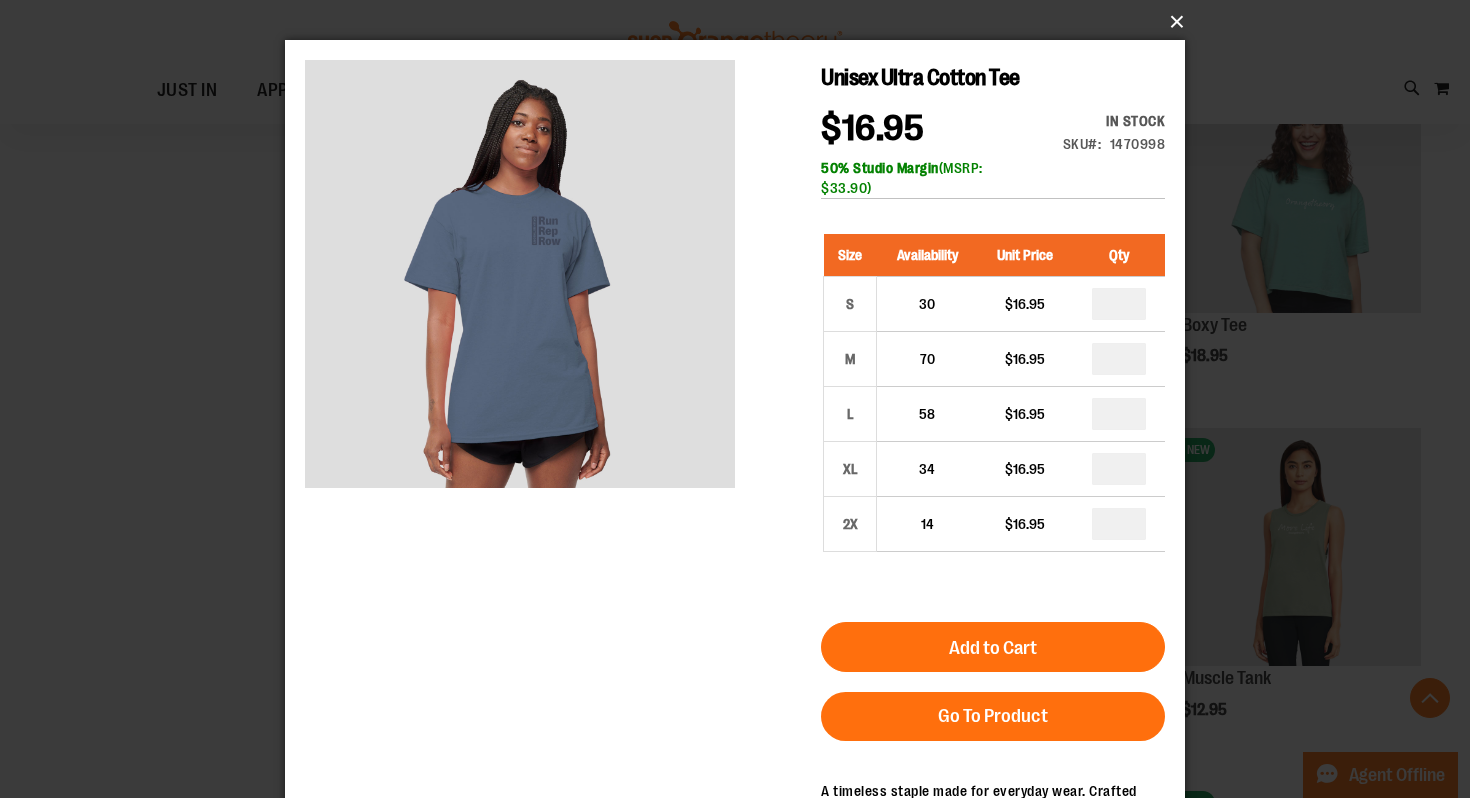 click on "×" at bounding box center [741, 22] 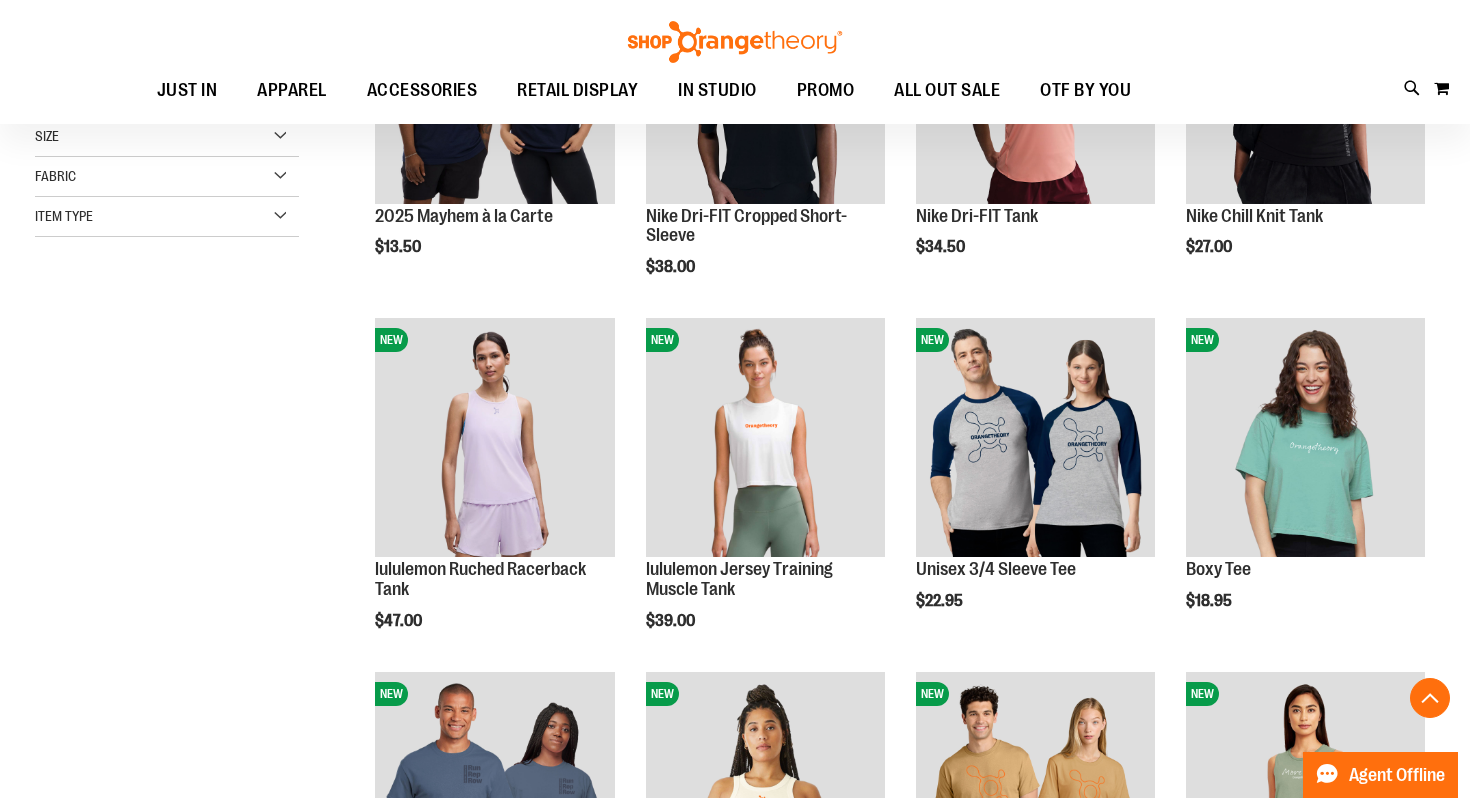 scroll, scrollTop: 0, scrollLeft: 0, axis: both 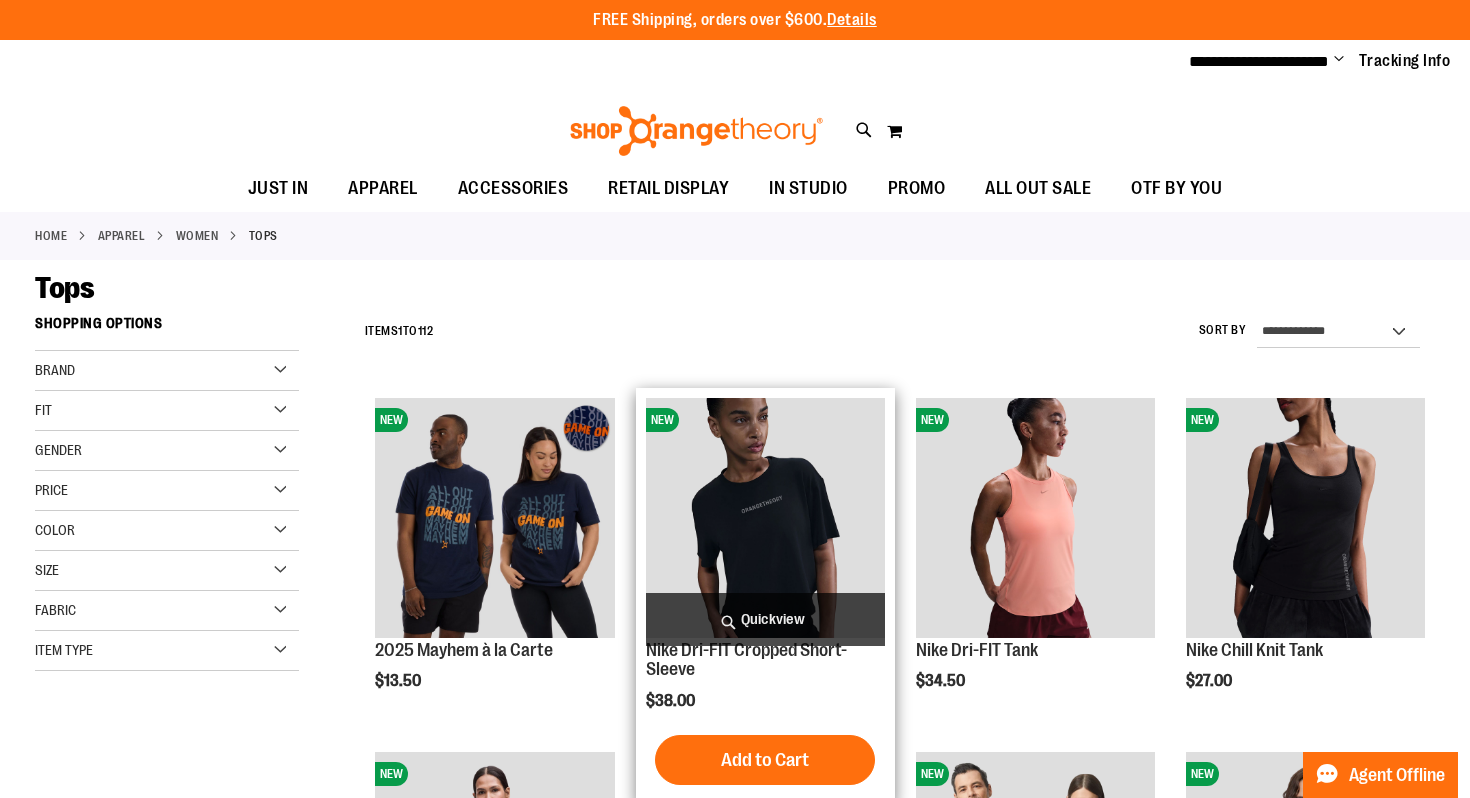 click on "Quickview" at bounding box center (765, 619) 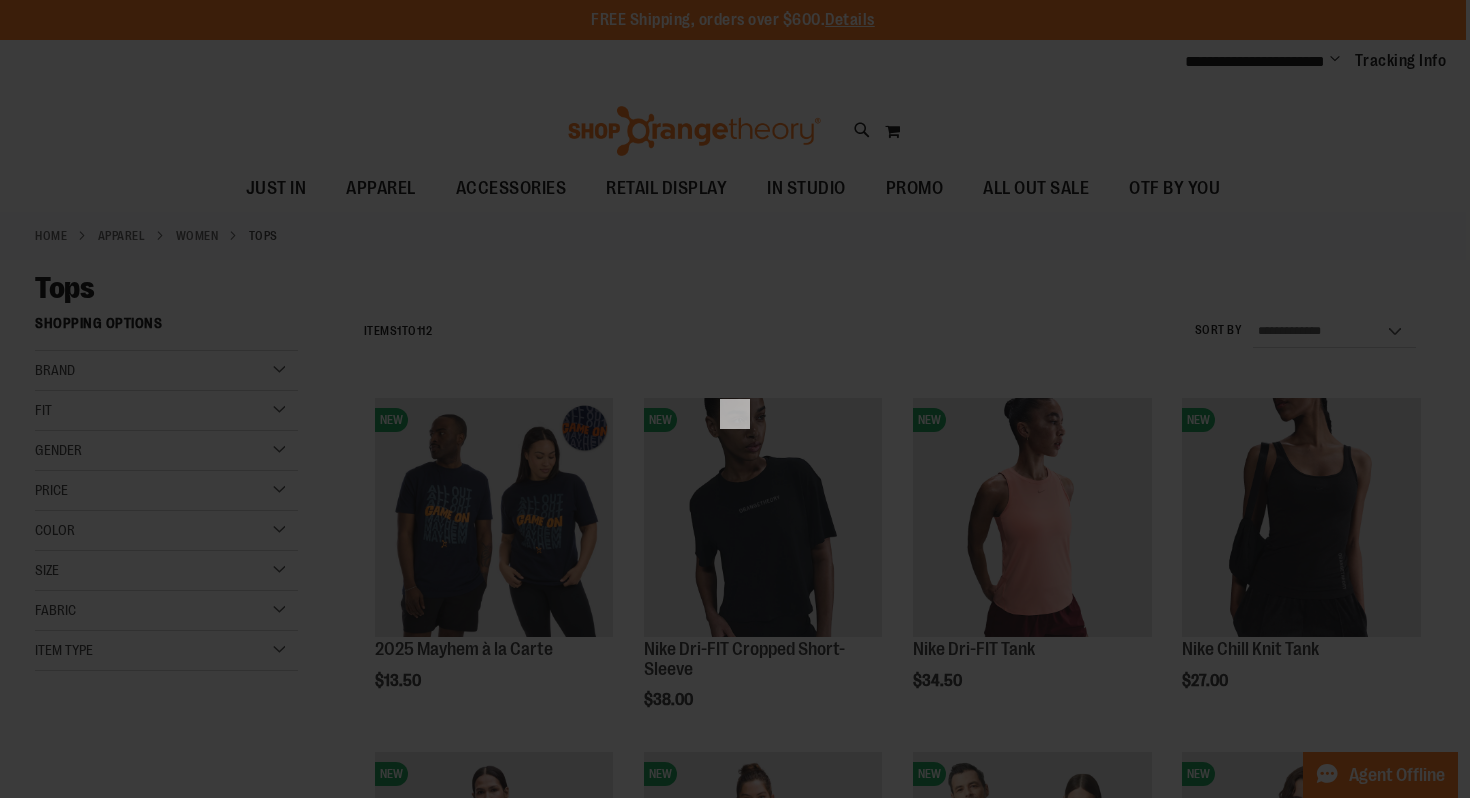 scroll, scrollTop: 0, scrollLeft: 0, axis: both 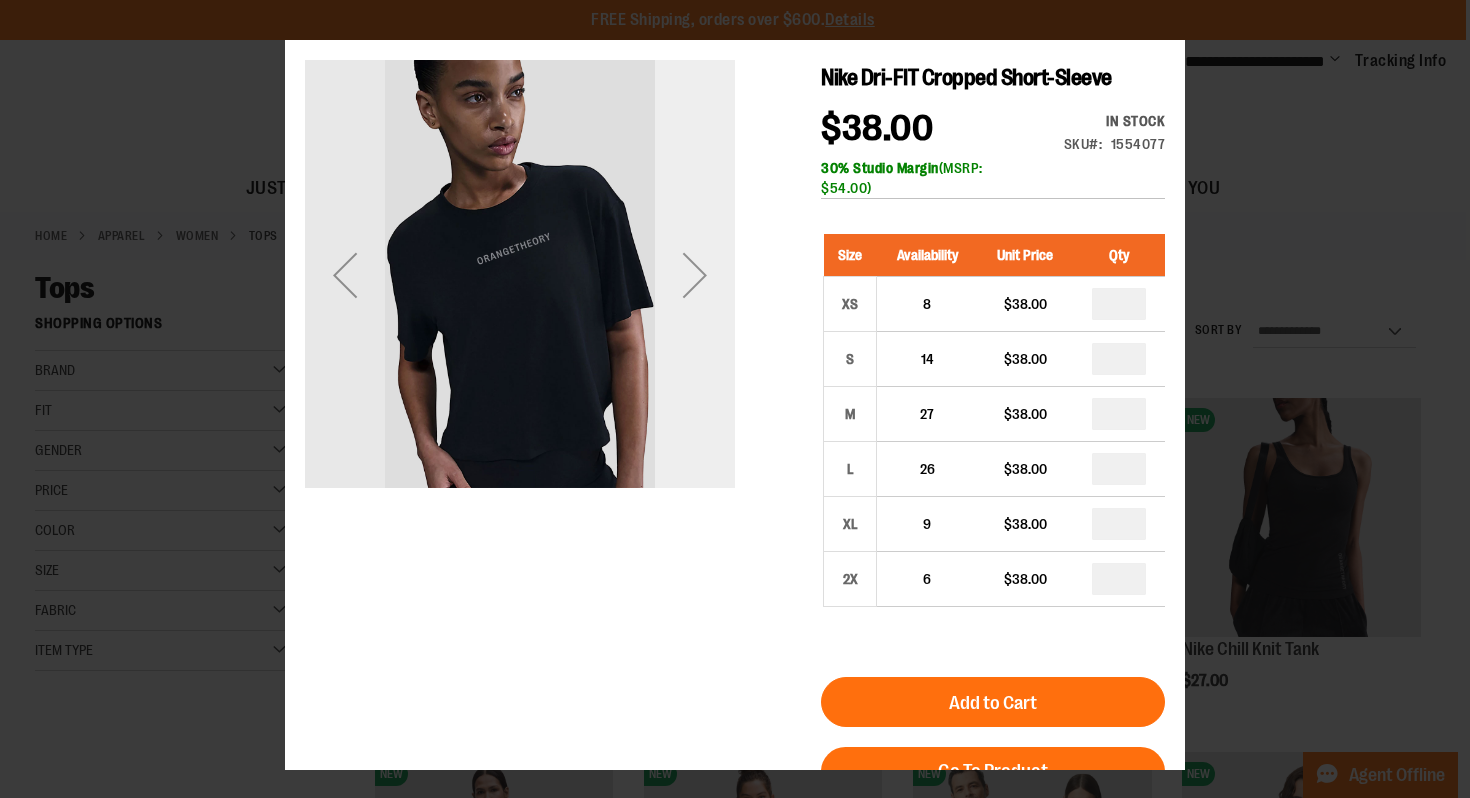 click at bounding box center [695, 275] 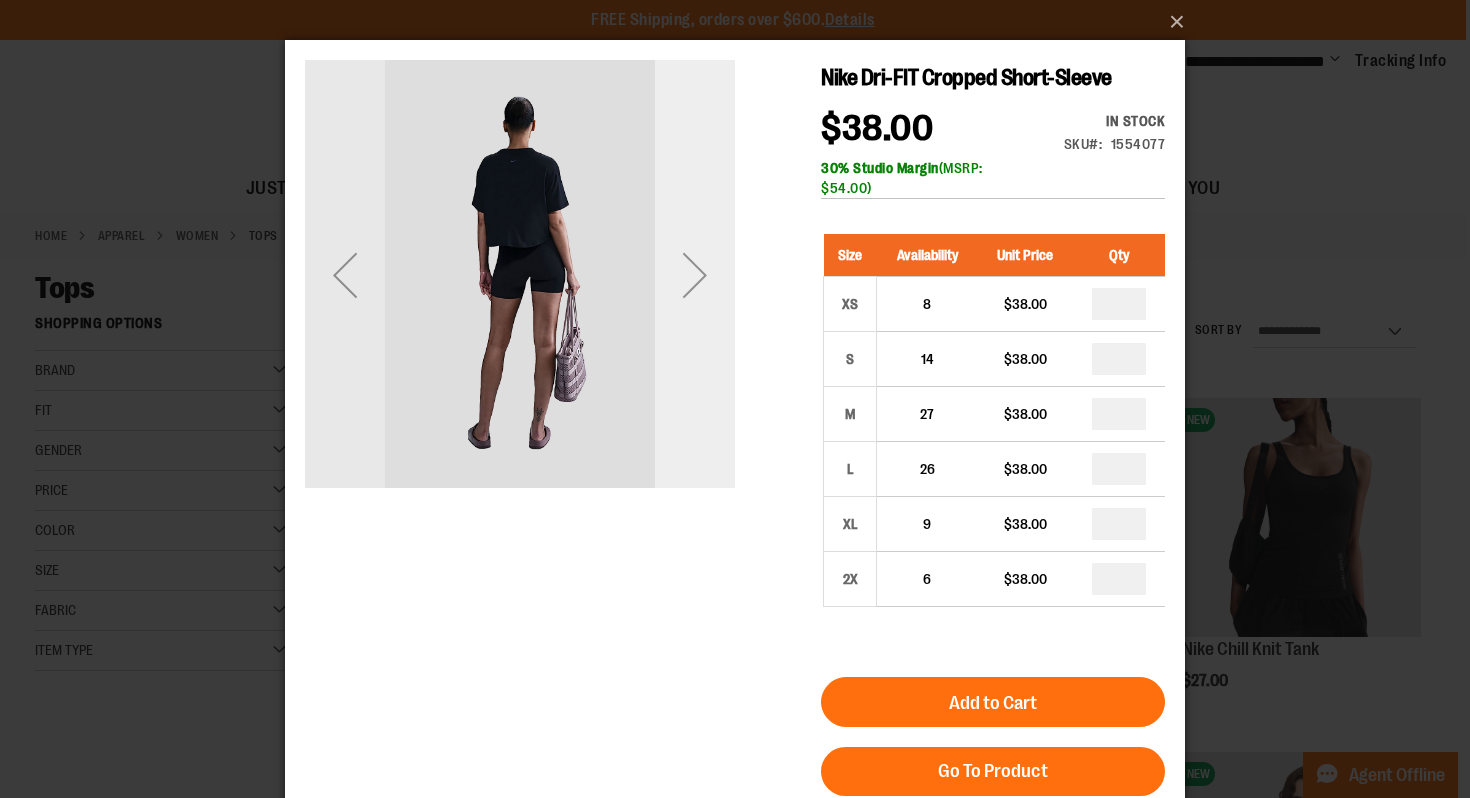 click at bounding box center (695, 275) 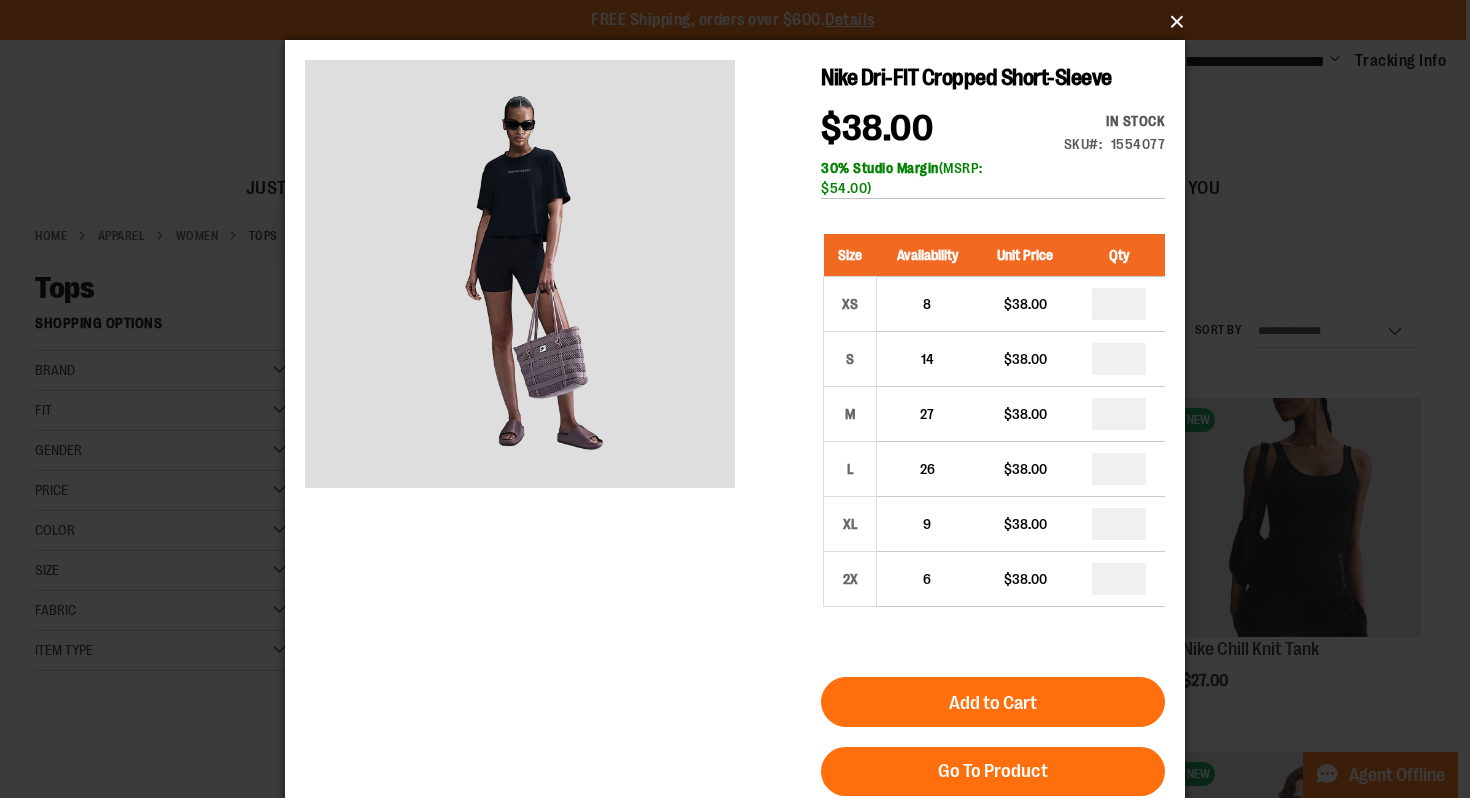 click on "×" at bounding box center [741, 22] 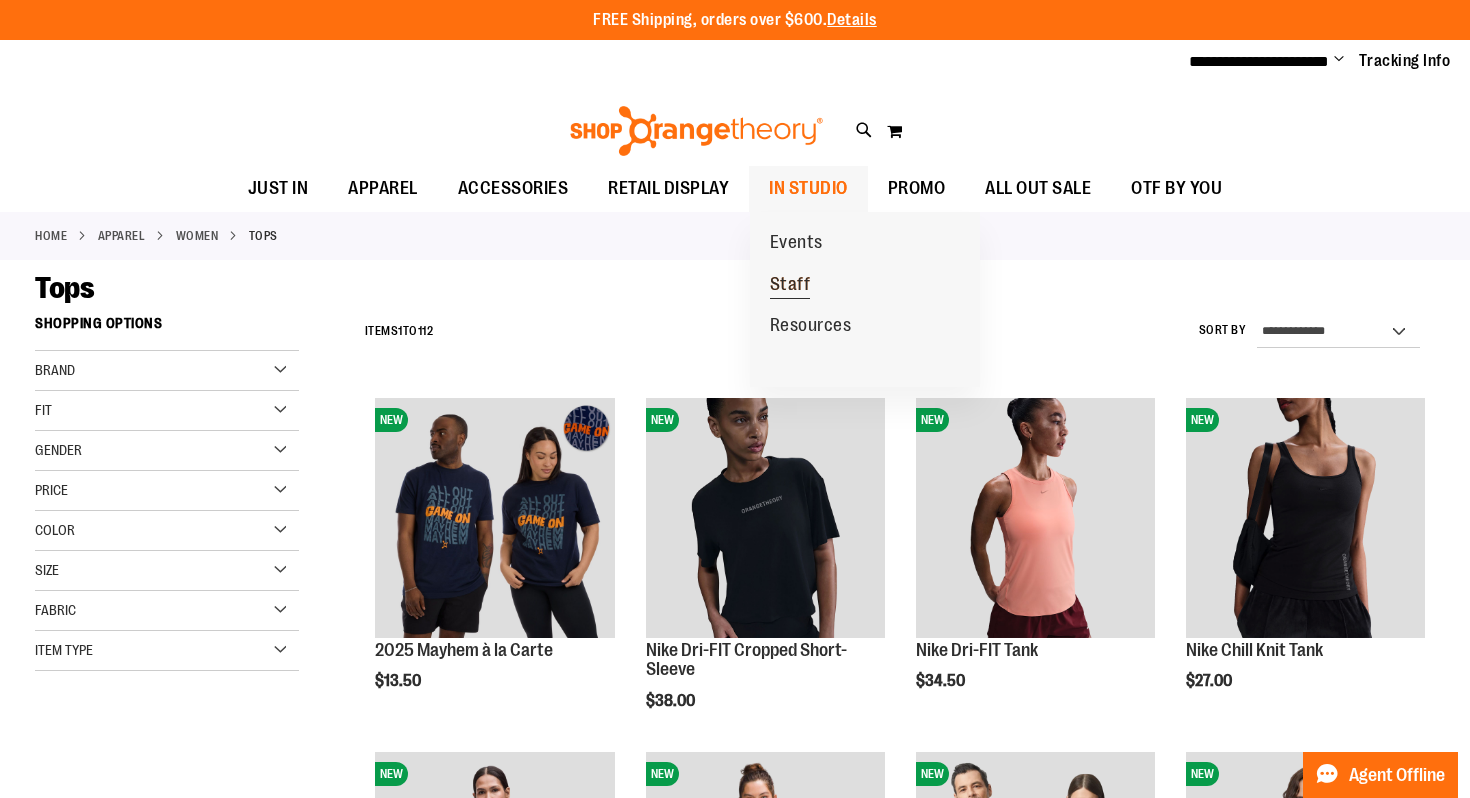 click on "Staff" at bounding box center [790, 286] 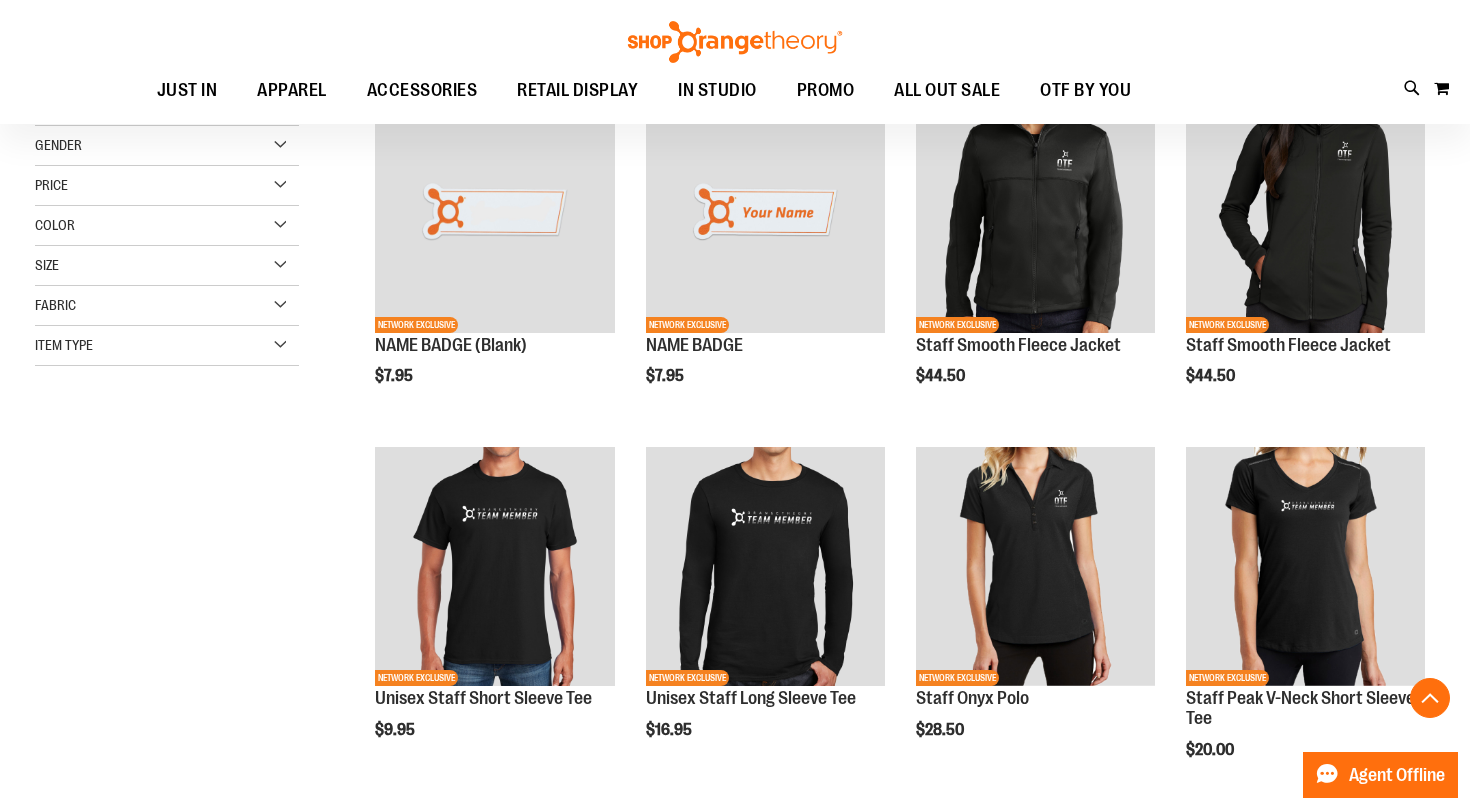 scroll, scrollTop: 312, scrollLeft: 0, axis: vertical 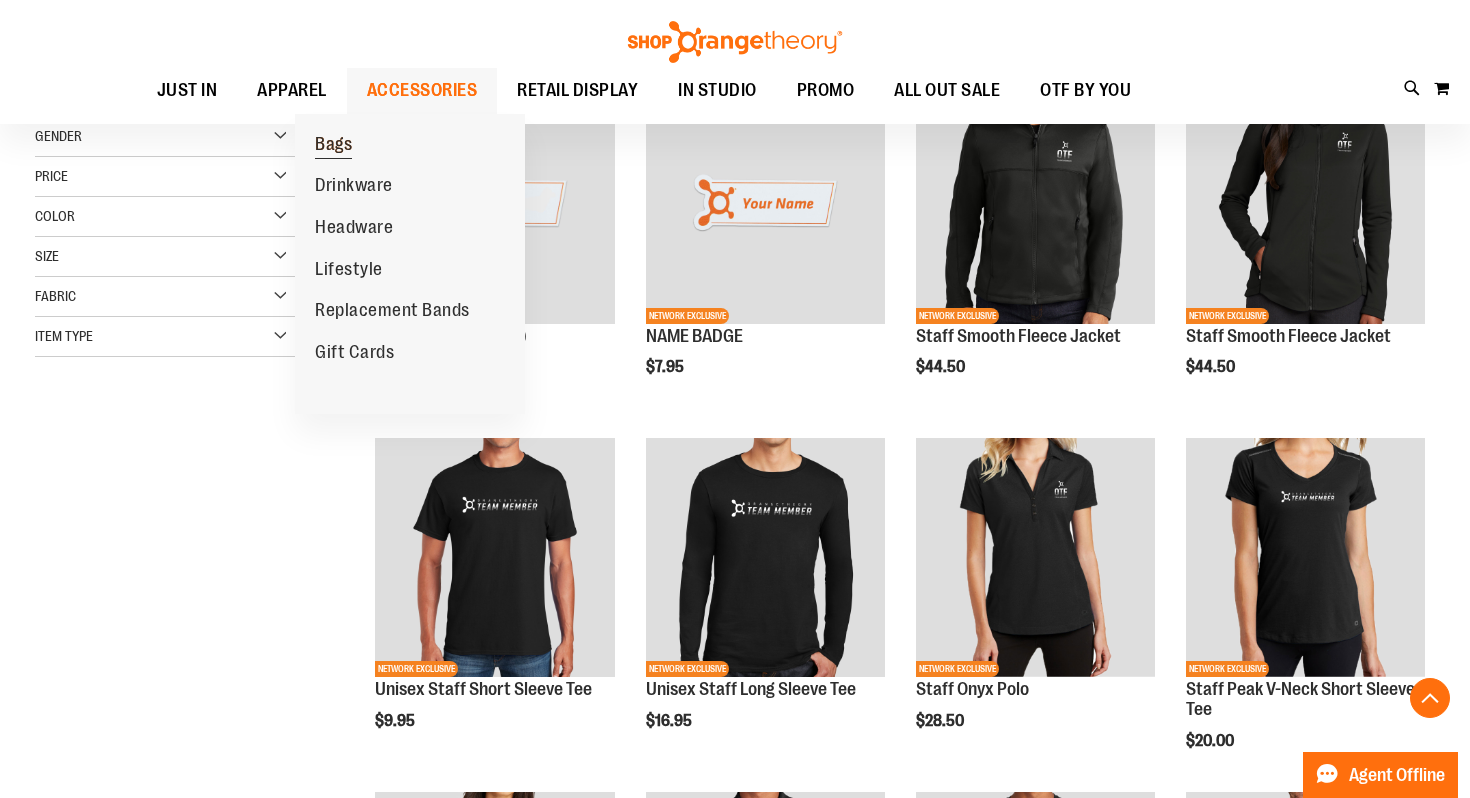 click on "Bags" at bounding box center [333, 146] 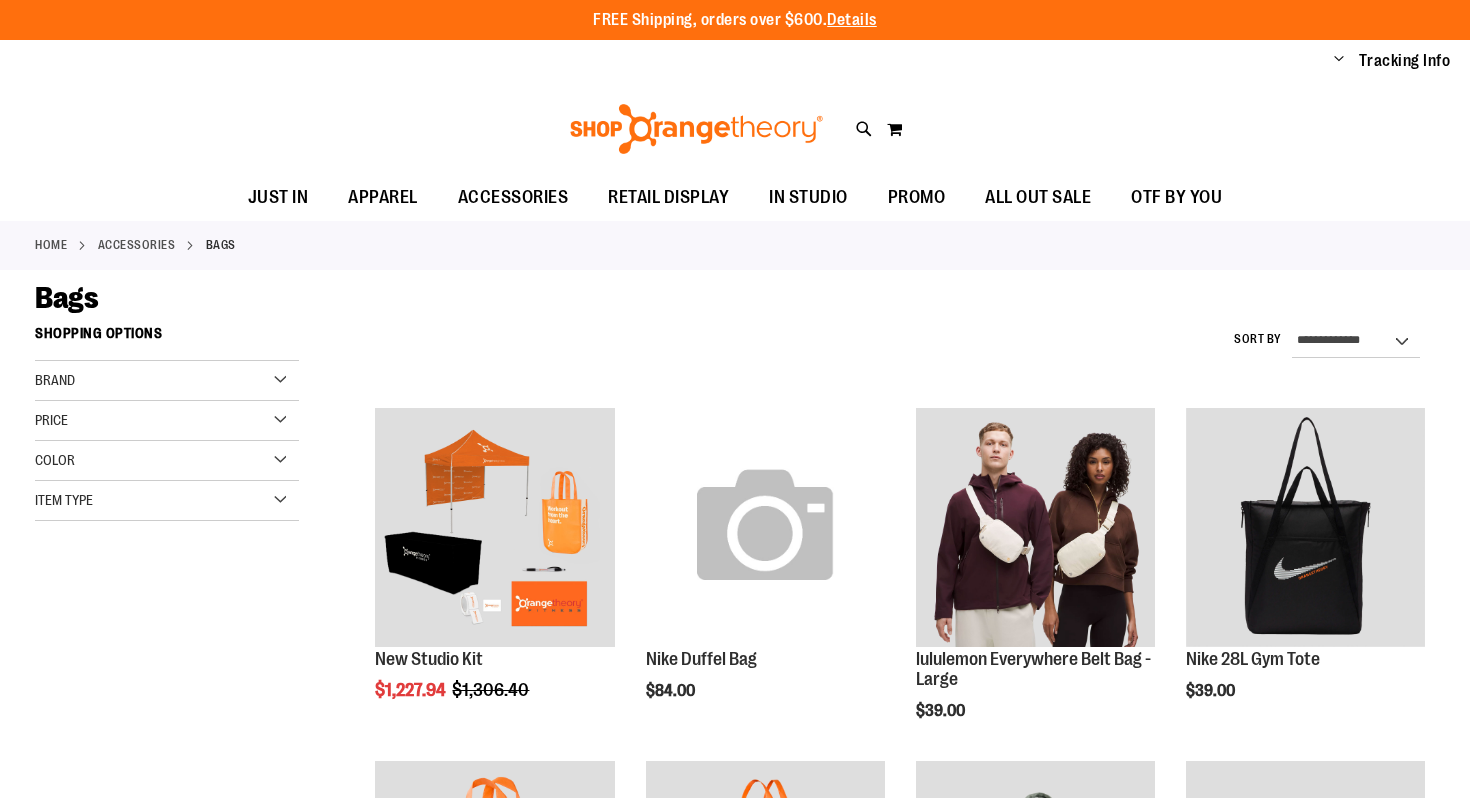 scroll, scrollTop: 0, scrollLeft: 0, axis: both 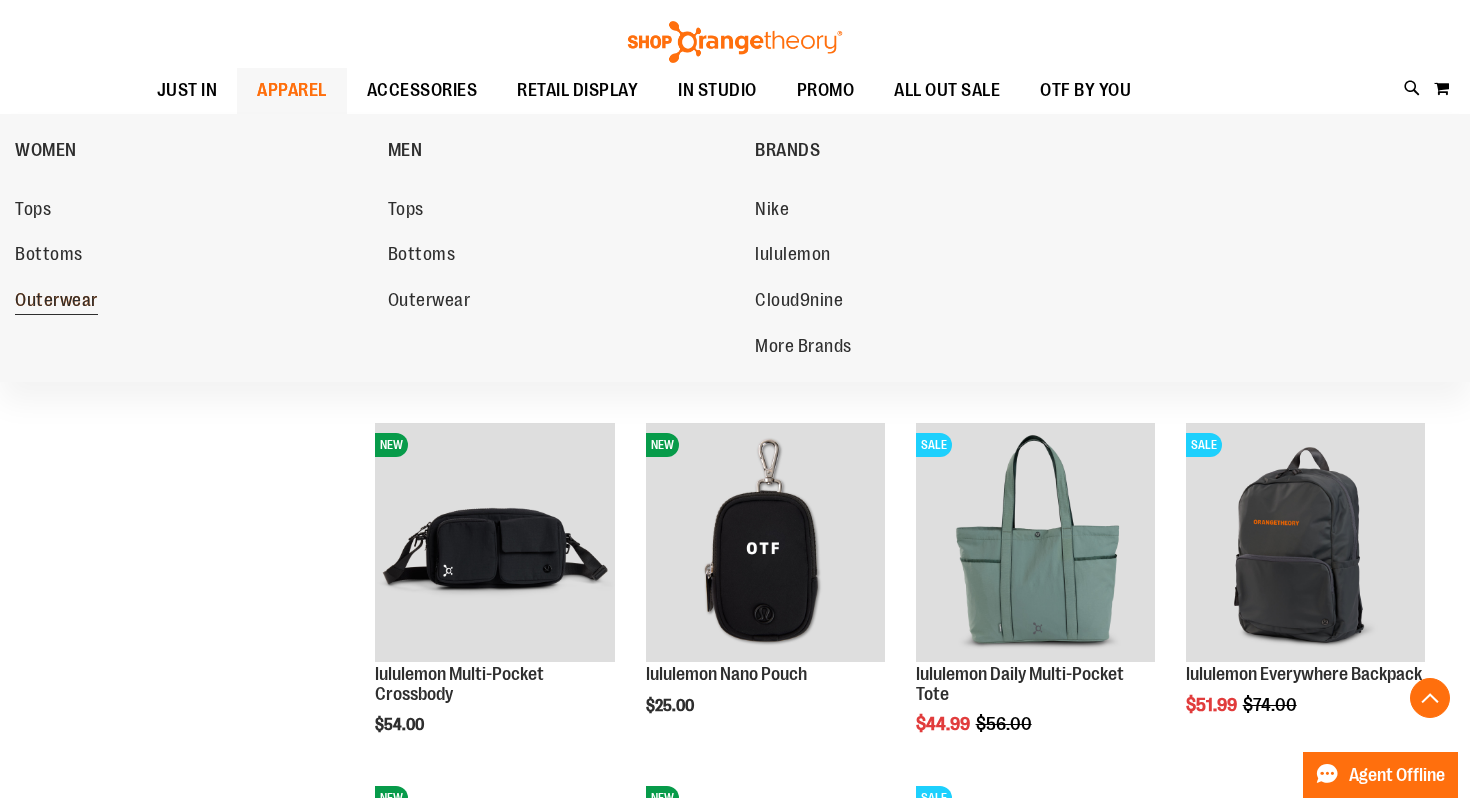 click on "Outerwear" at bounding box center [56, 302] 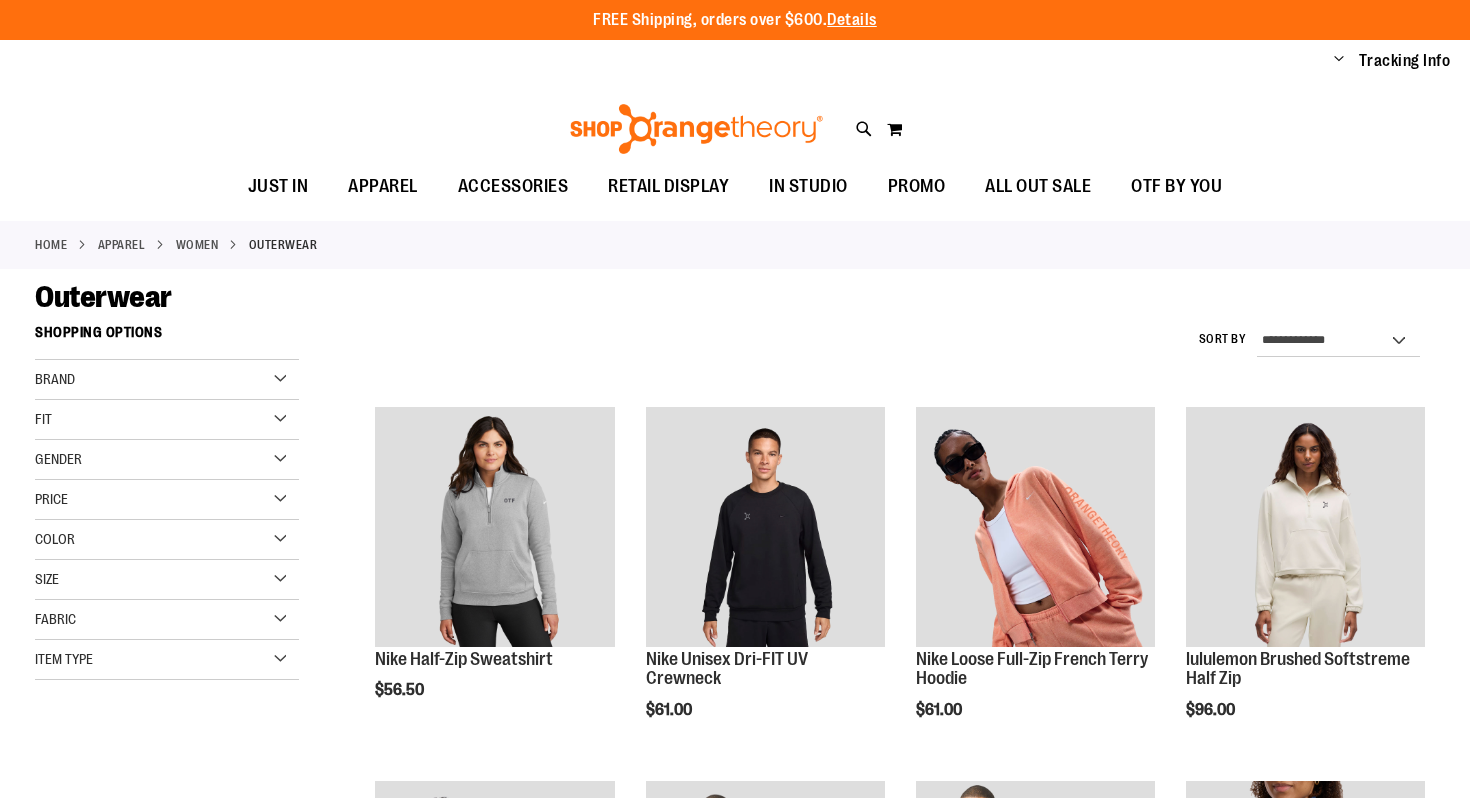 scroll, scrollTop: 0, scrollLeft: 0, axis: both 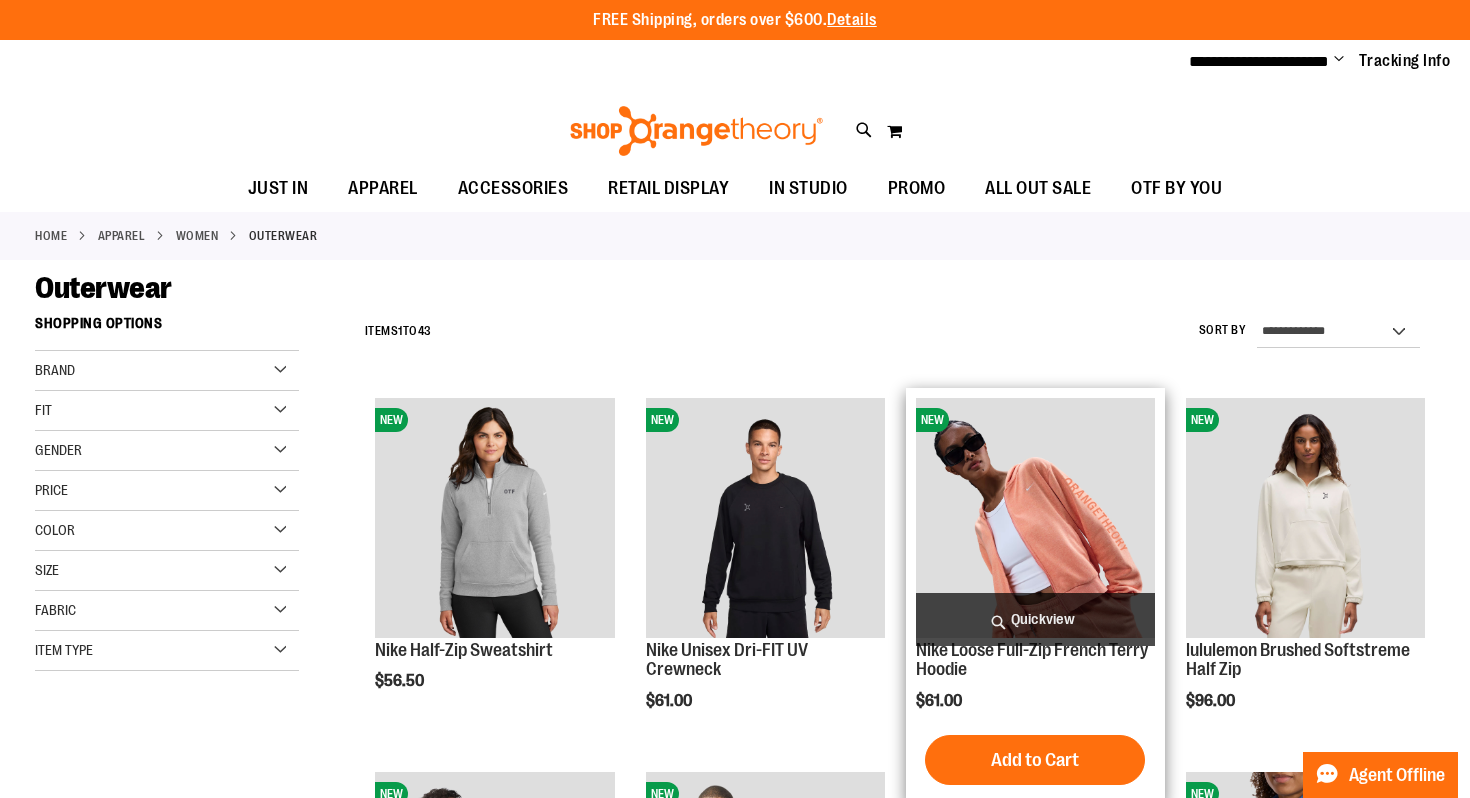 click on "Quickview" at bounding box center [1035, 619] 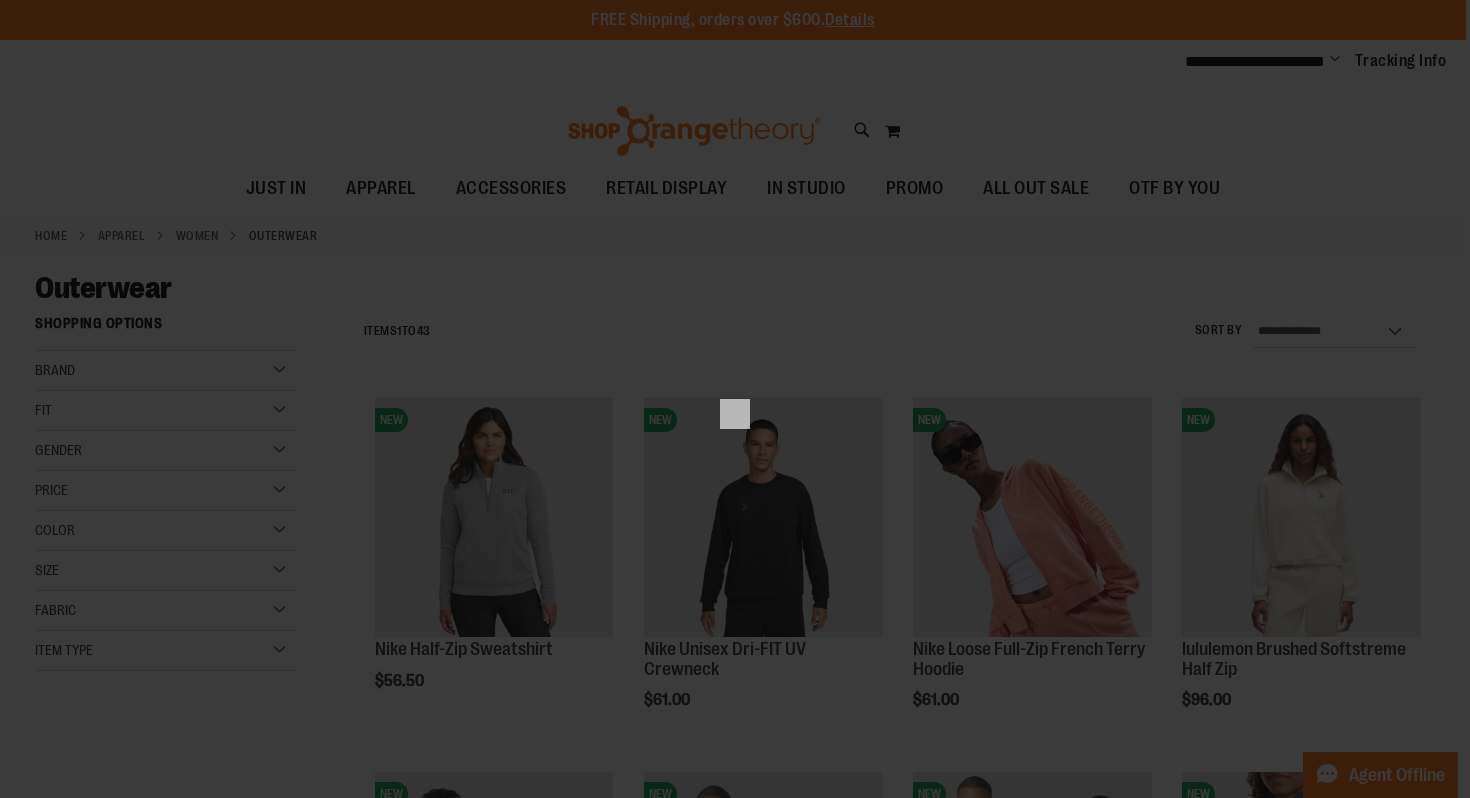 scroll, scrollTop: 0, scrollLeft: 0, axis: both 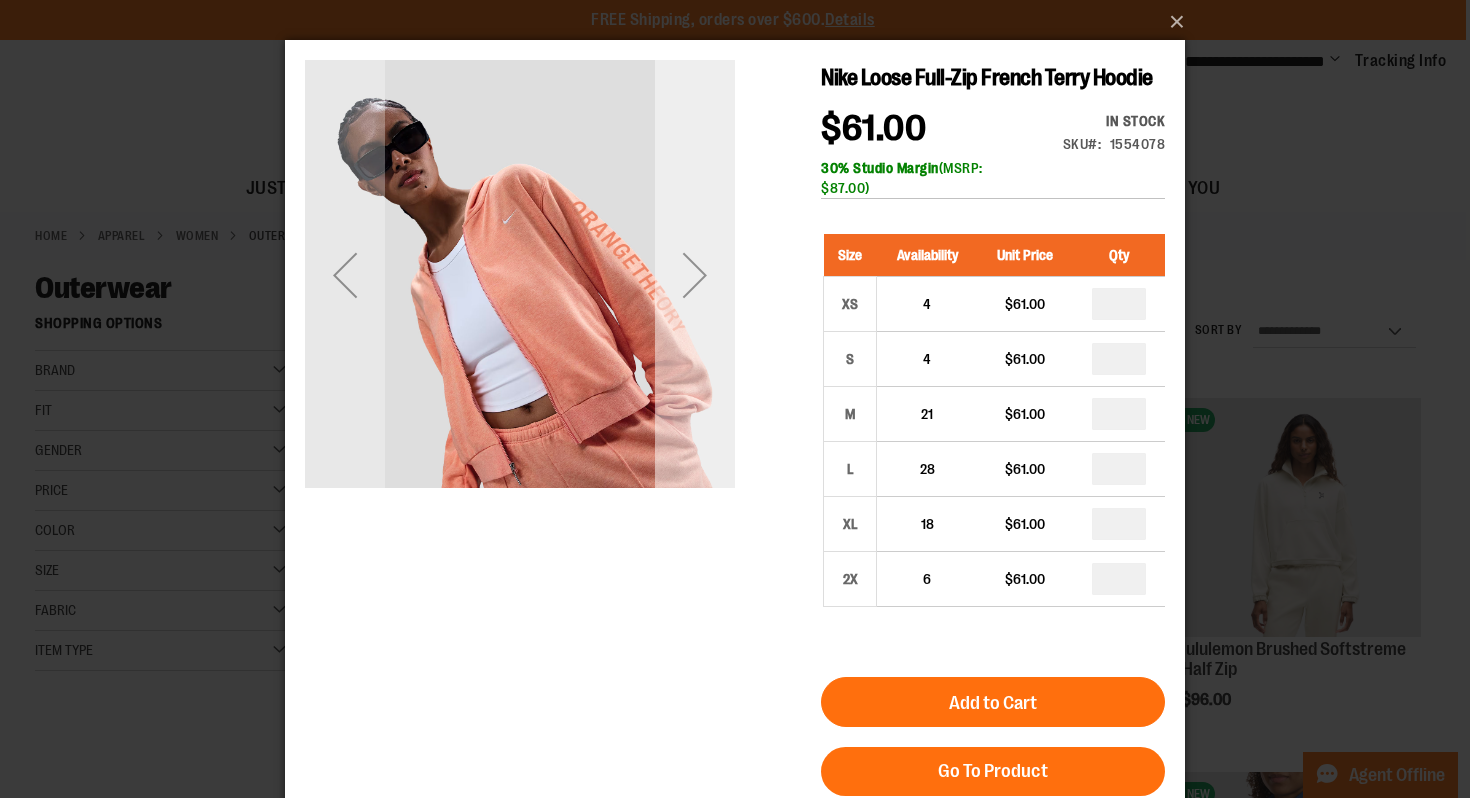 click at bounding box center [695, 275] 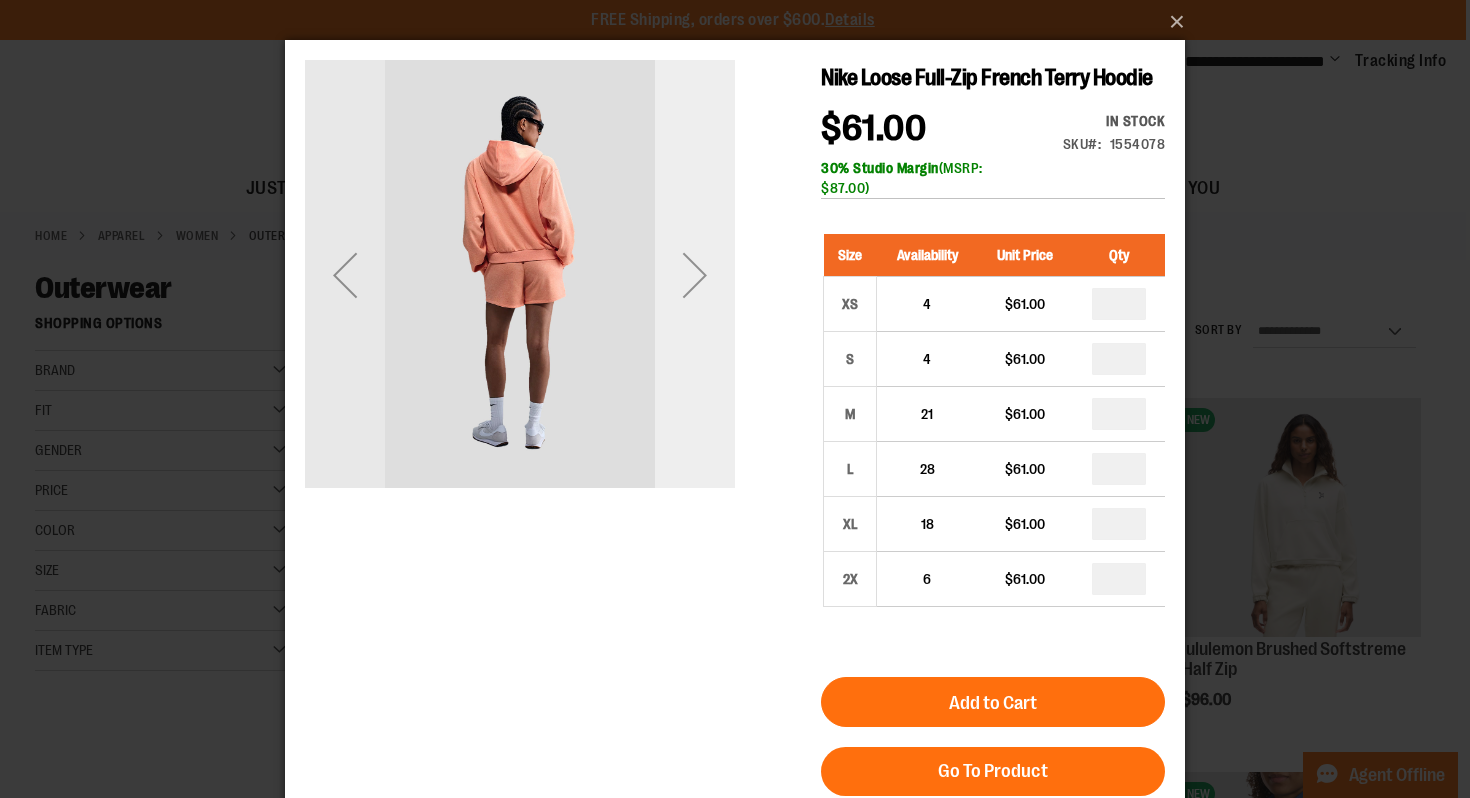 click at bounding box center [695, 275] 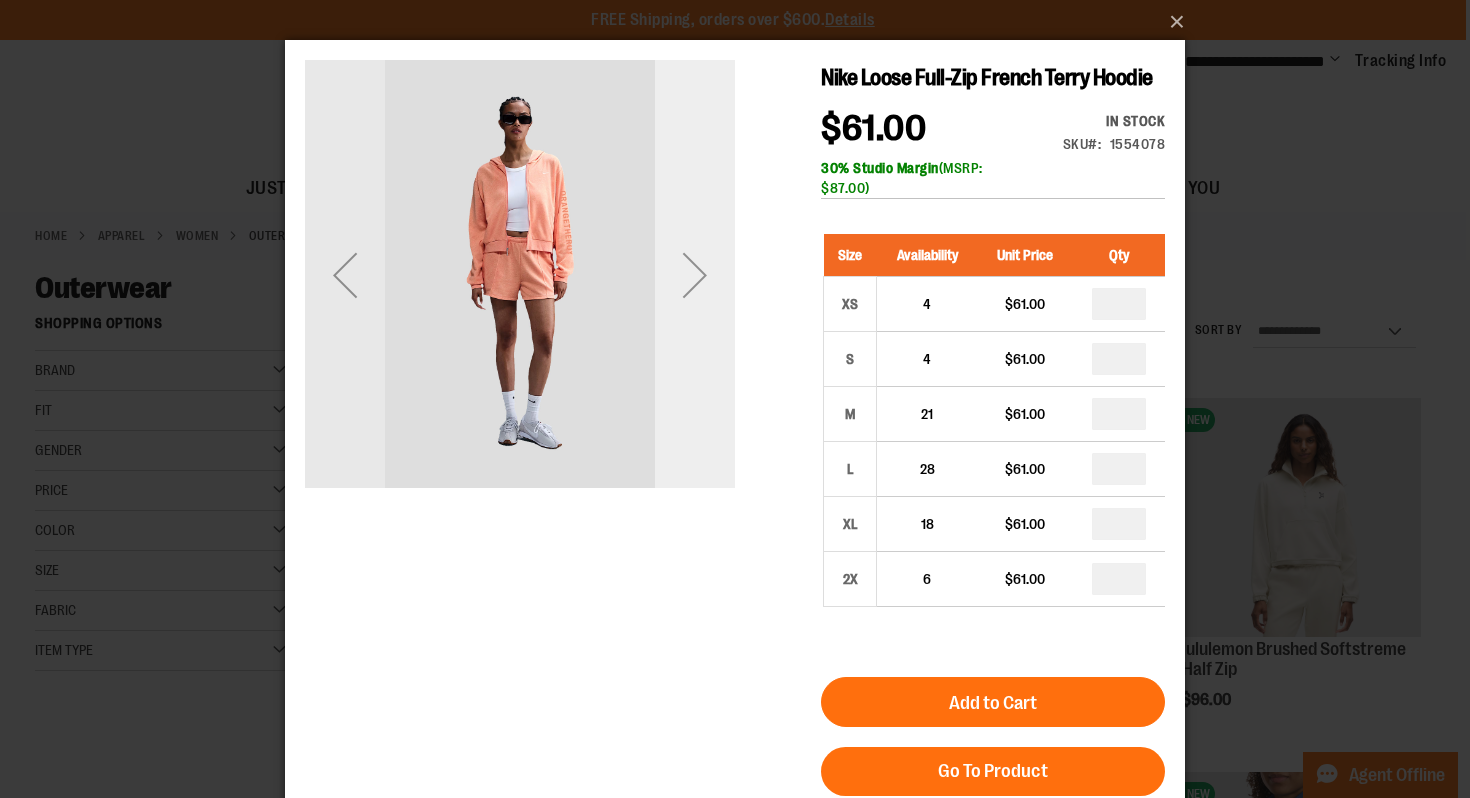 click at bounding box center [695, 275] 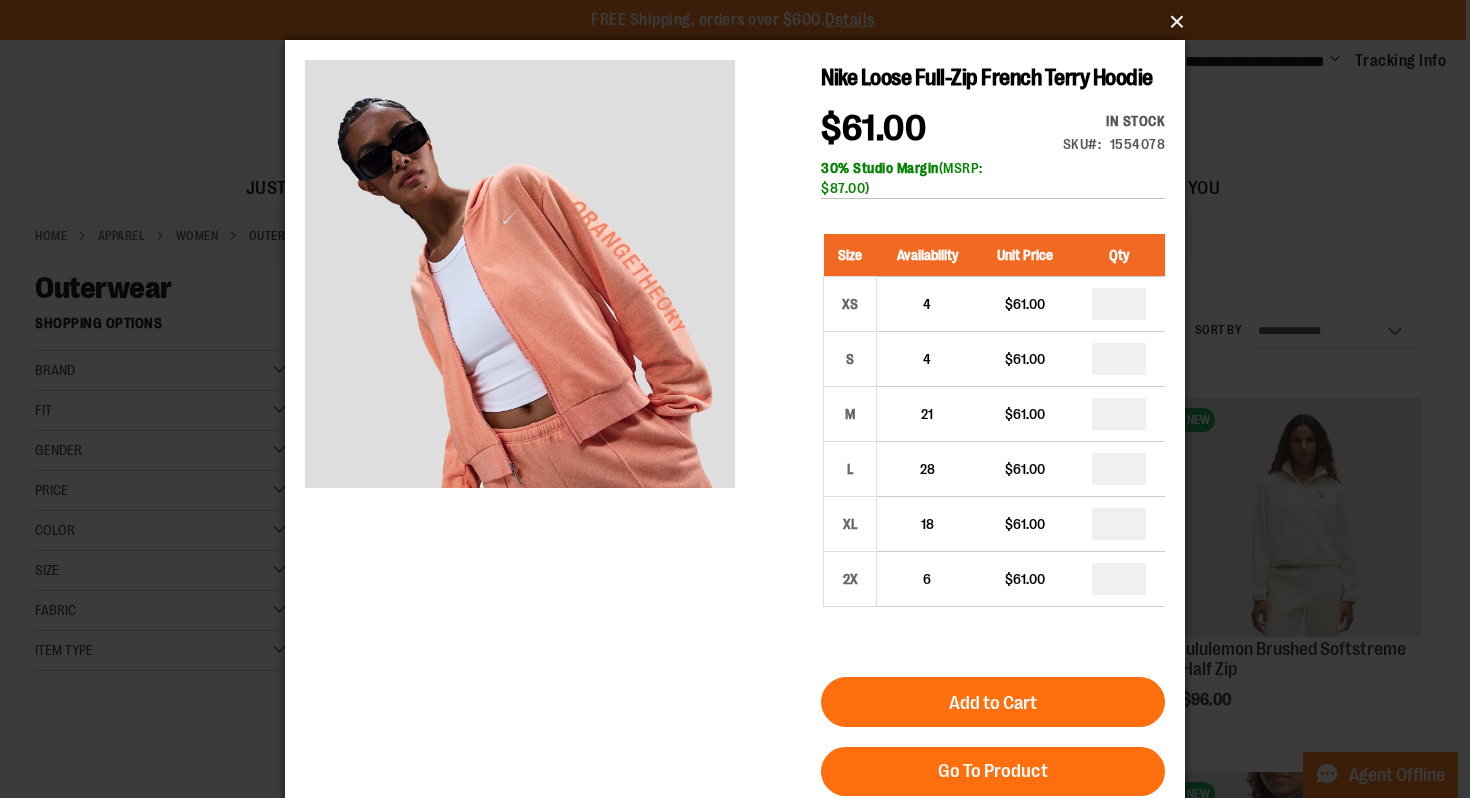 click on "×" at bounding box center (741, 22) 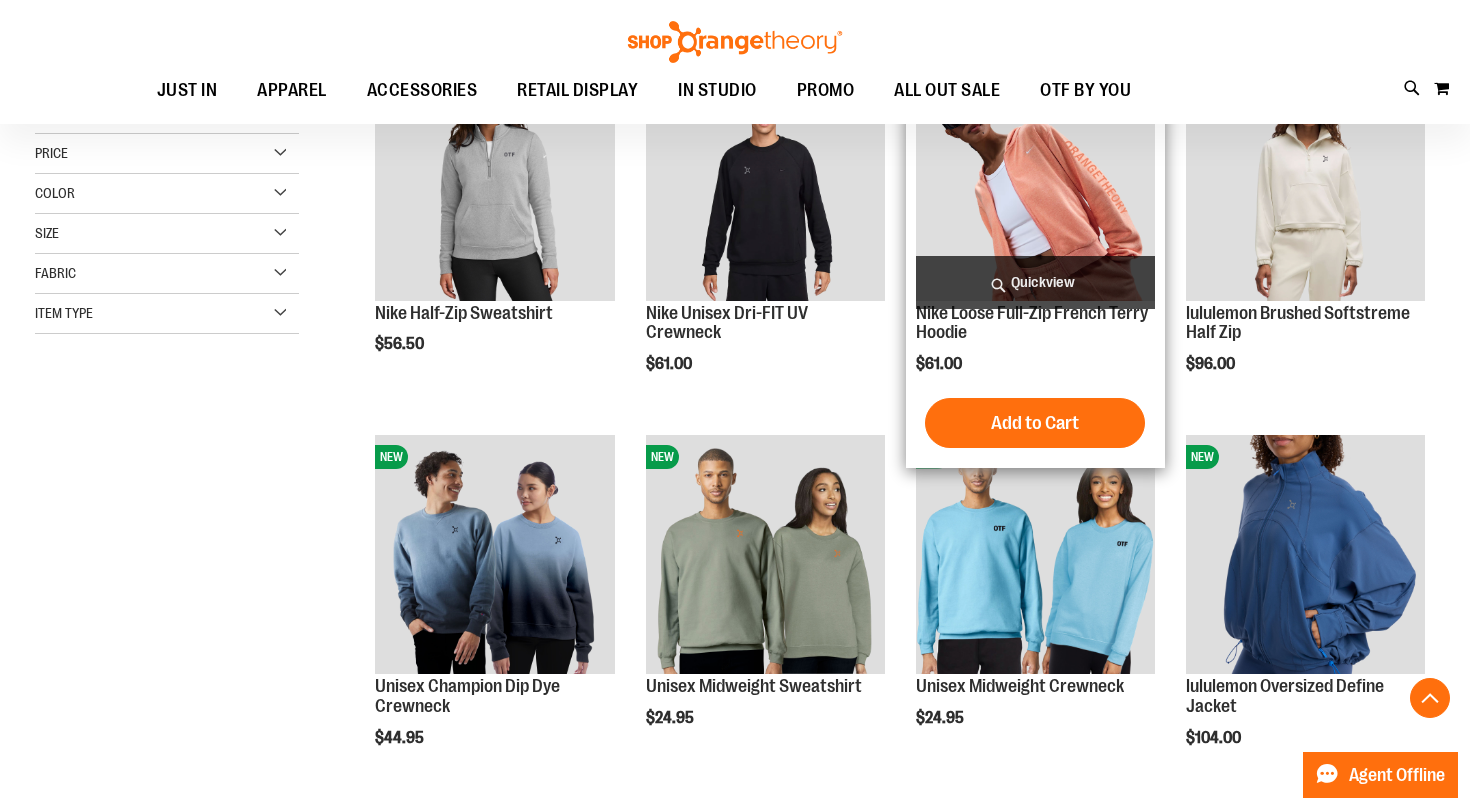 scroll, scrollTop: 339, scrollLeft: 0, axis: vertical 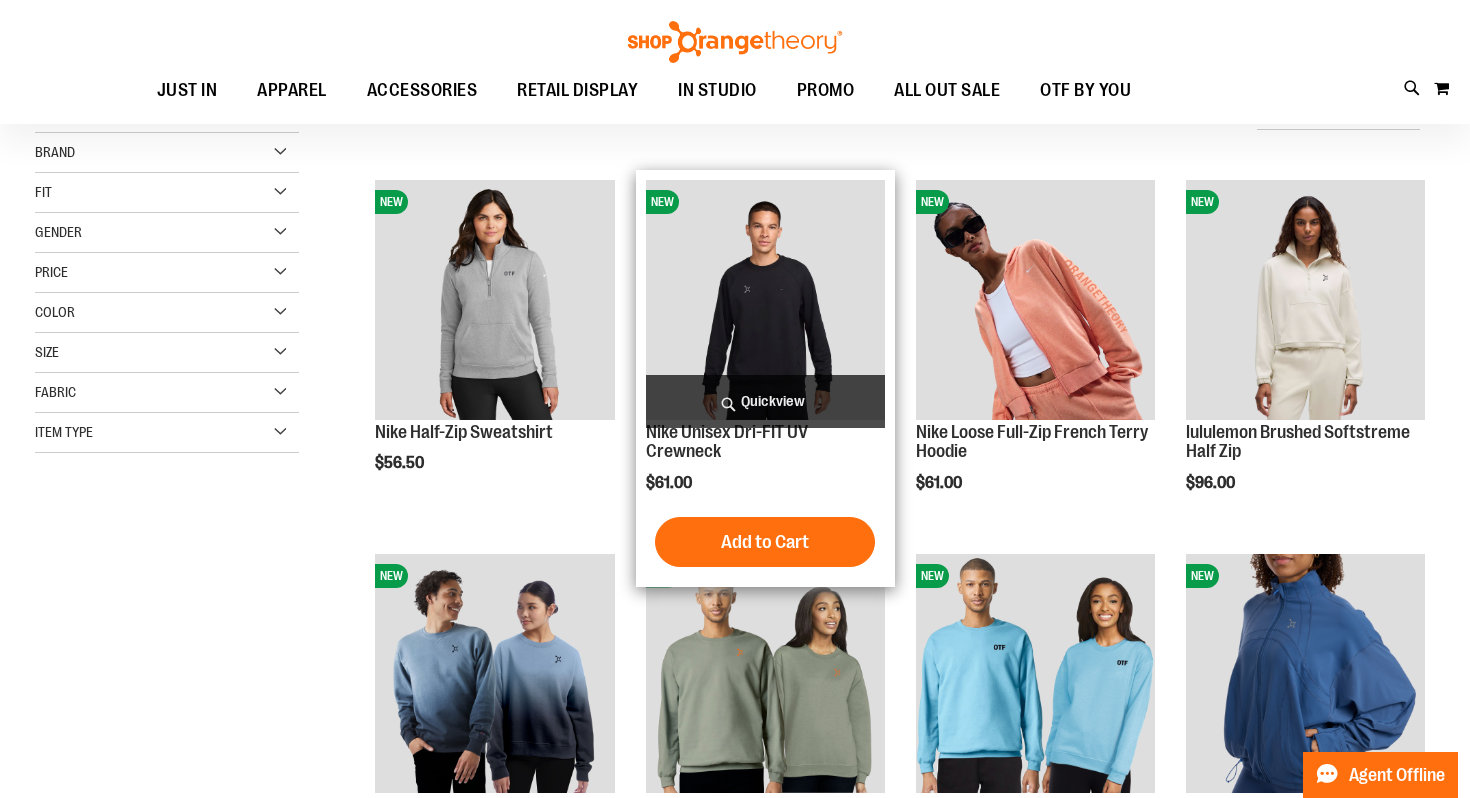click on "Quickview" at bounding box center [765, 401] 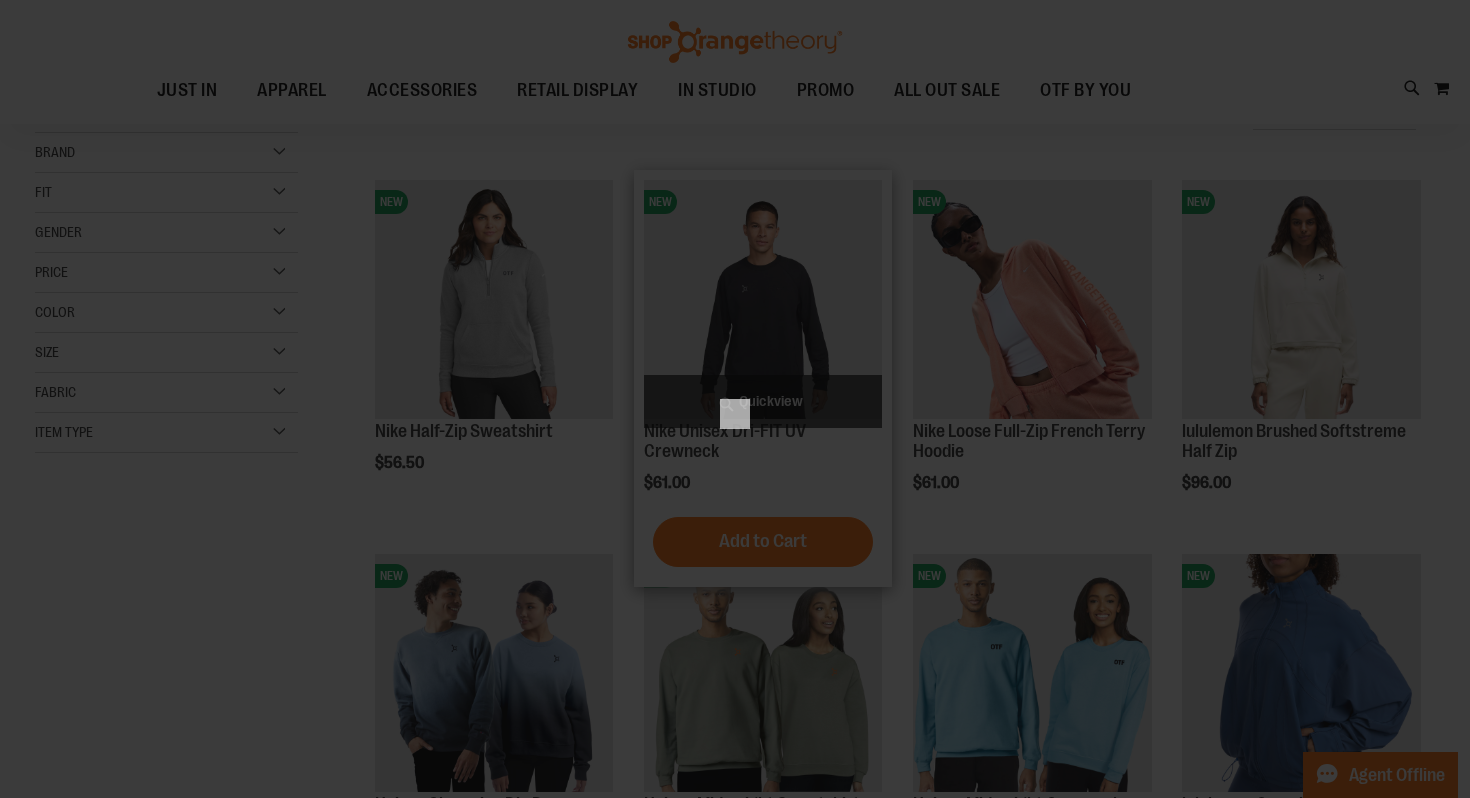 scroll, scrollTop: 0, scrollLeft: 0, axis: both 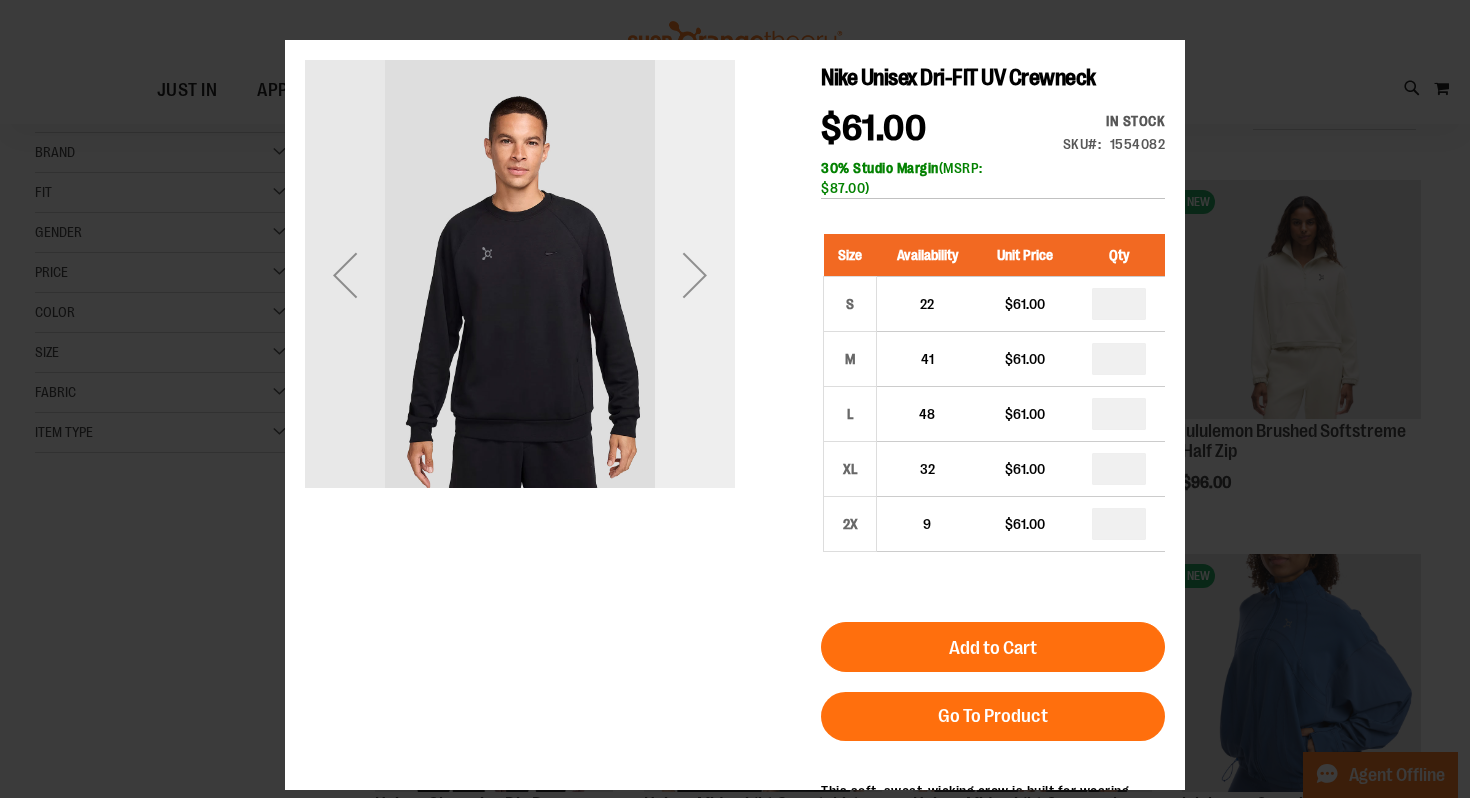 click at bounding box center (695, 275) 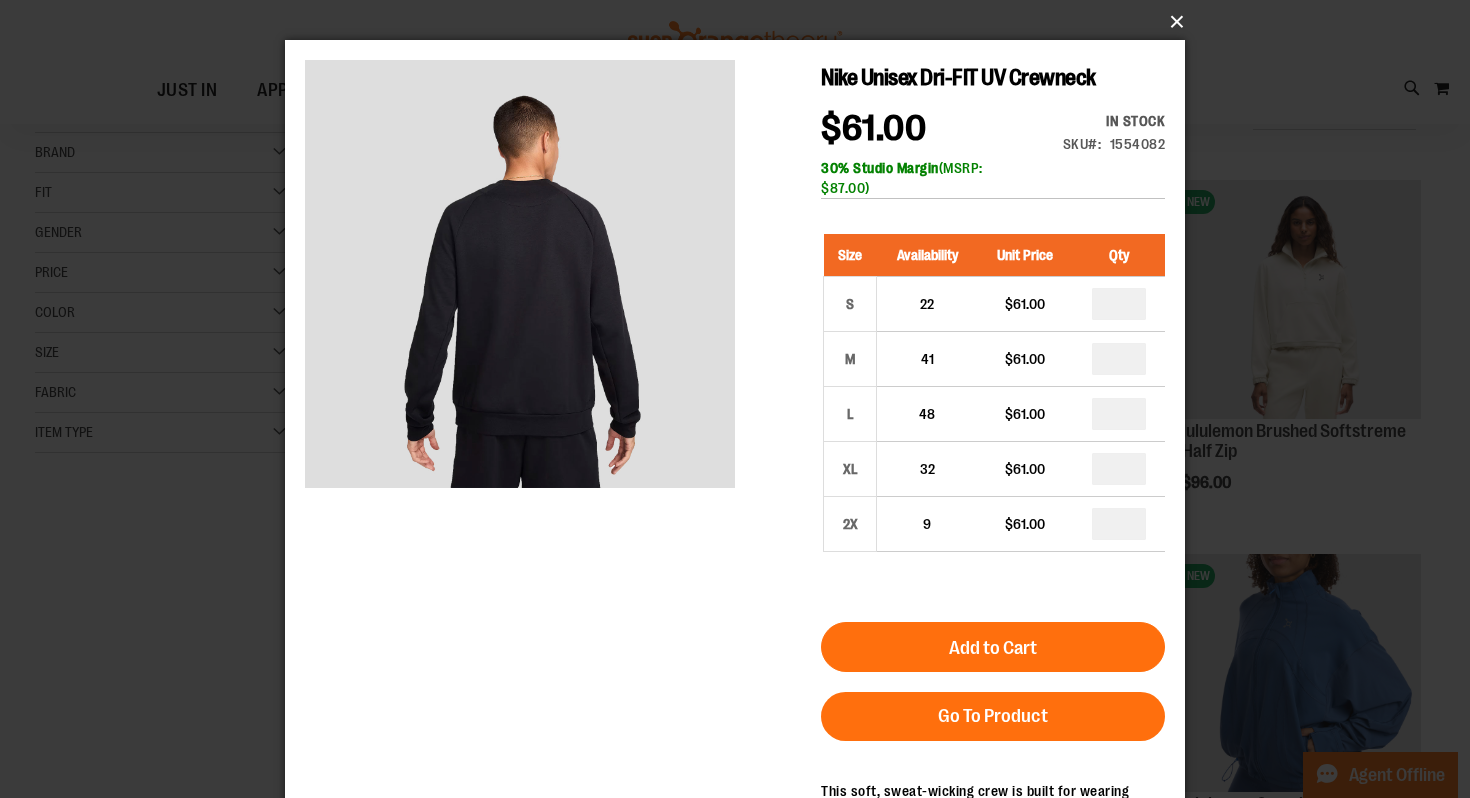click on "×" at bounding box center (741, 22) 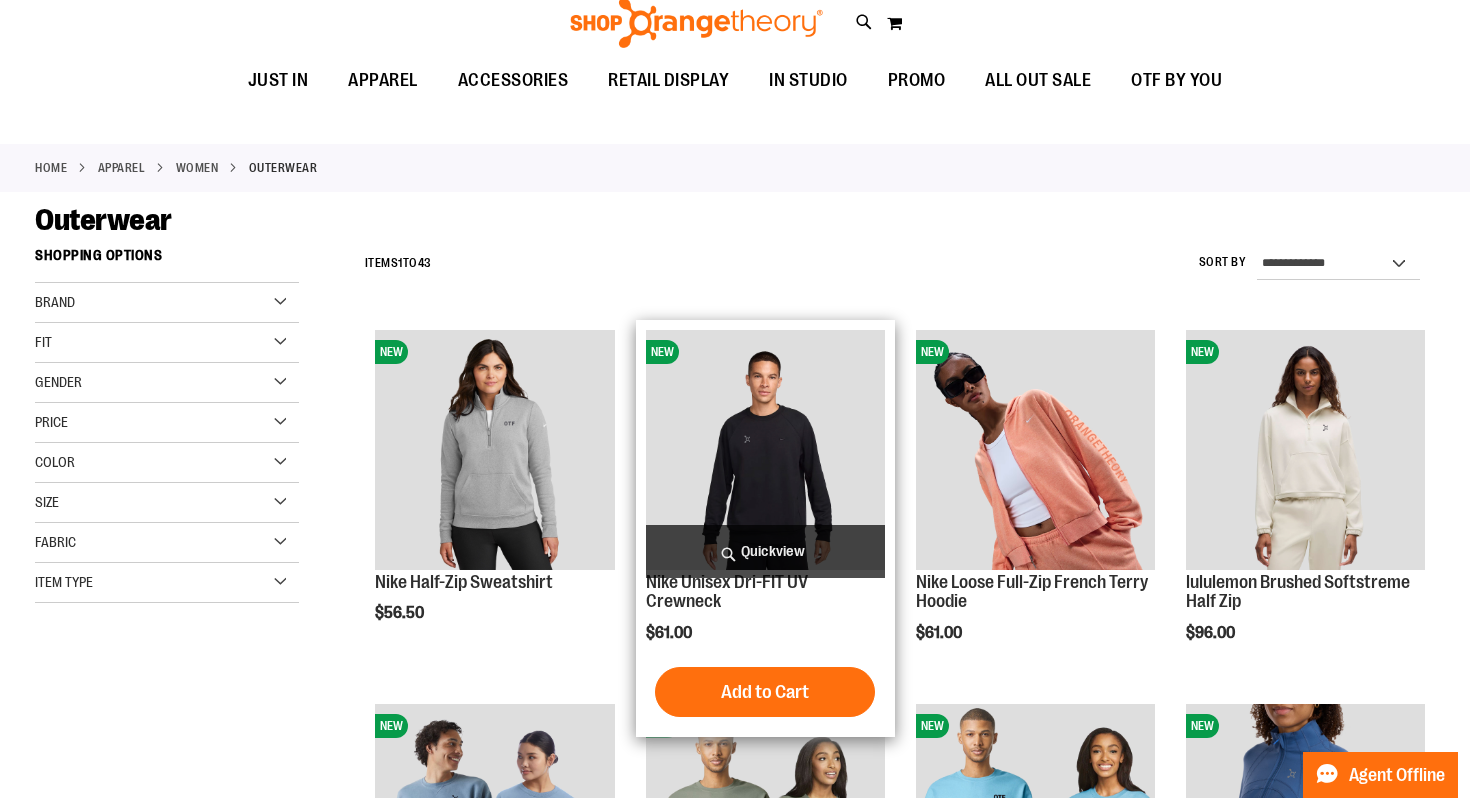 scroll, scrollTop: 0, scrollLeft: 0, axis: both 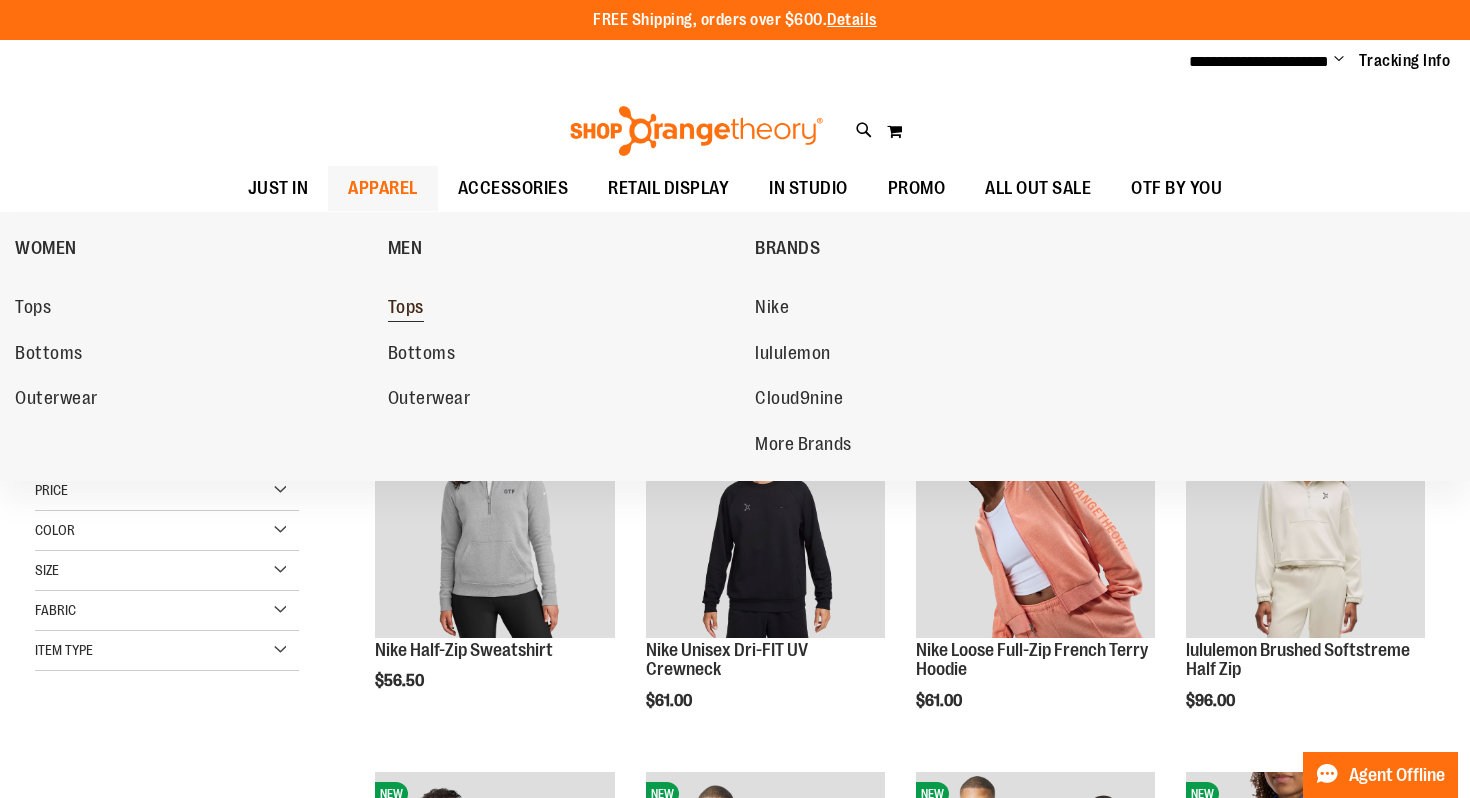 click on "Tops" at bounding box center [406, 309] 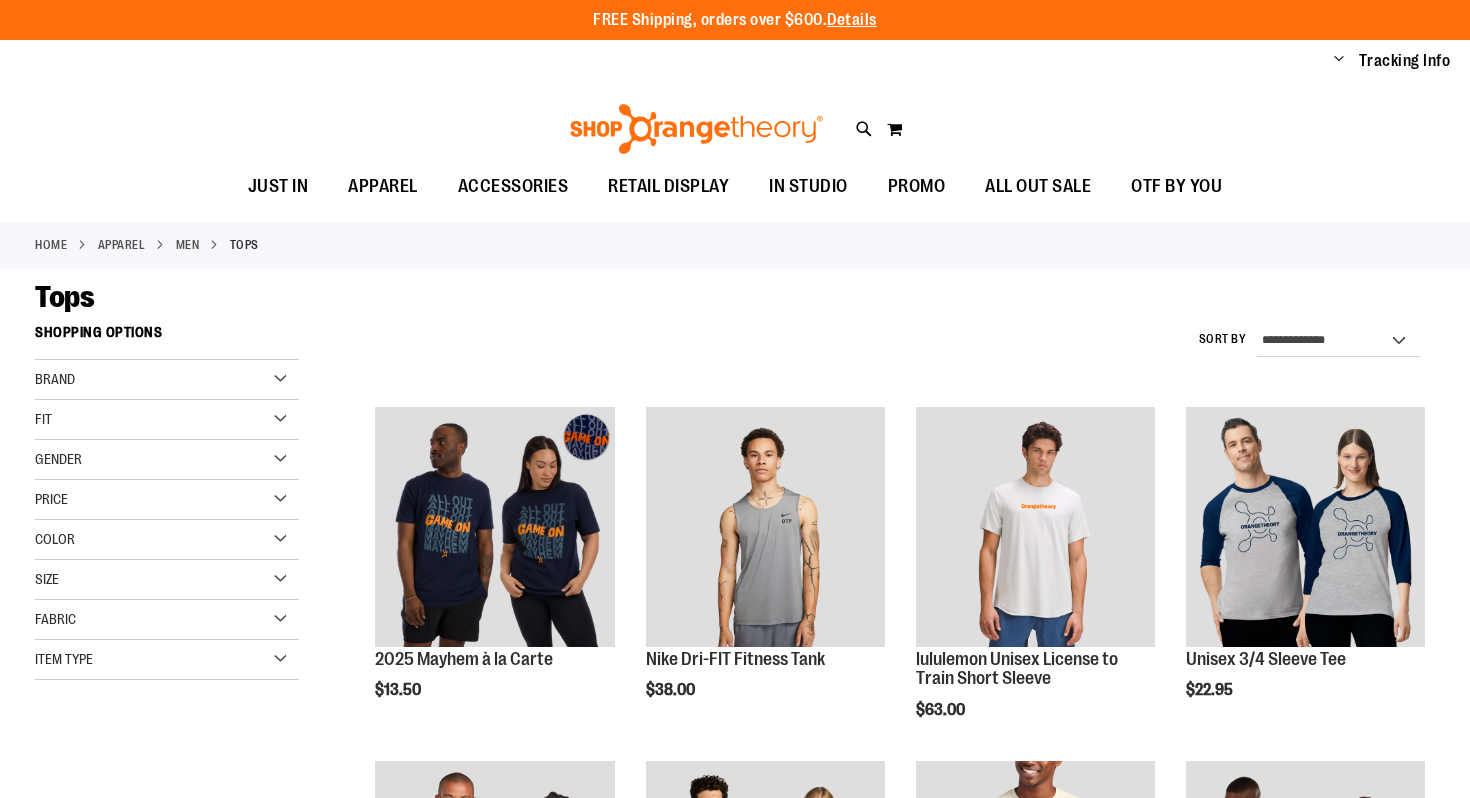 scroll, scrollTop: 0, scrollLeft: 0, axis: both 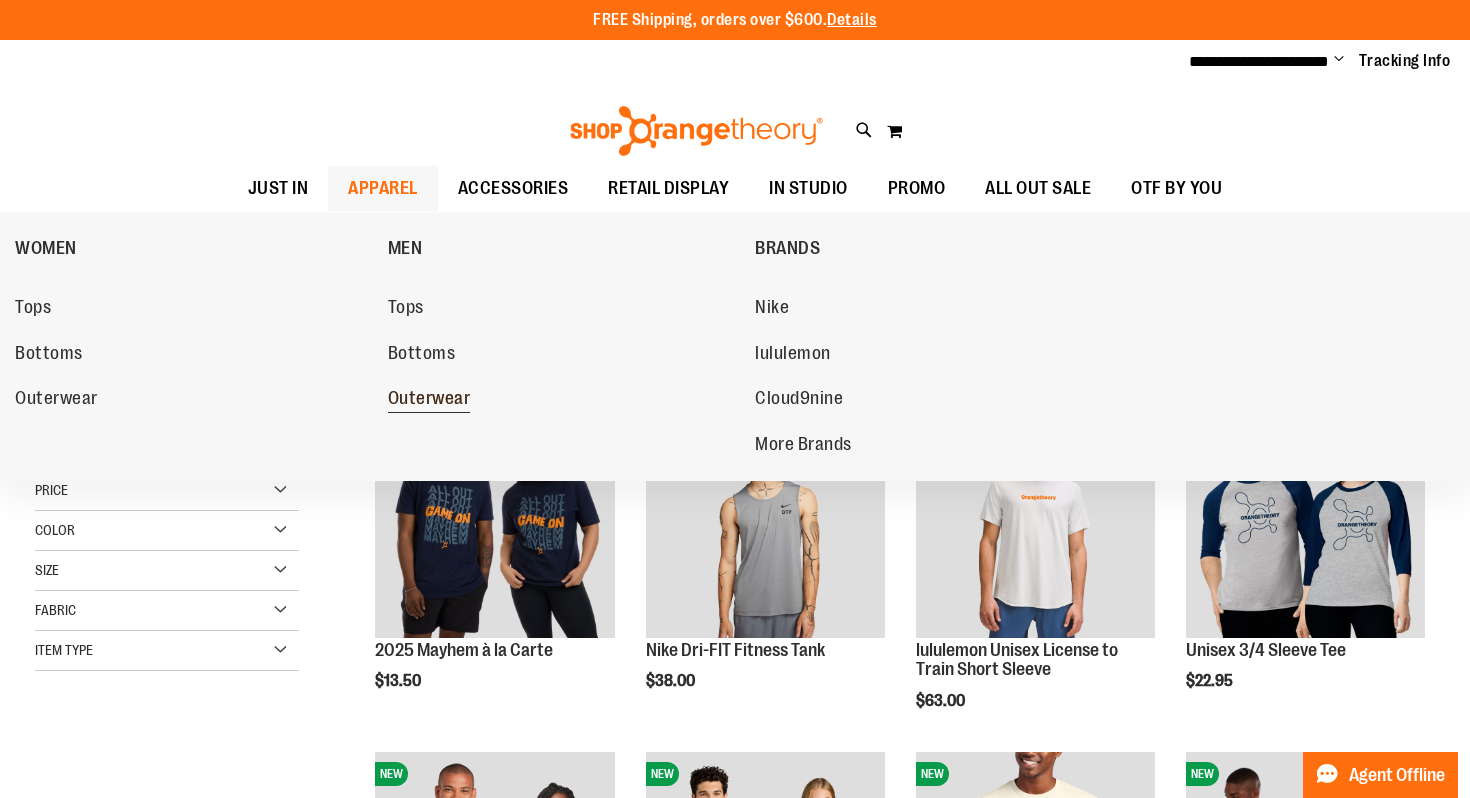 click on "Outerwear" at bounding box center [429, 400] 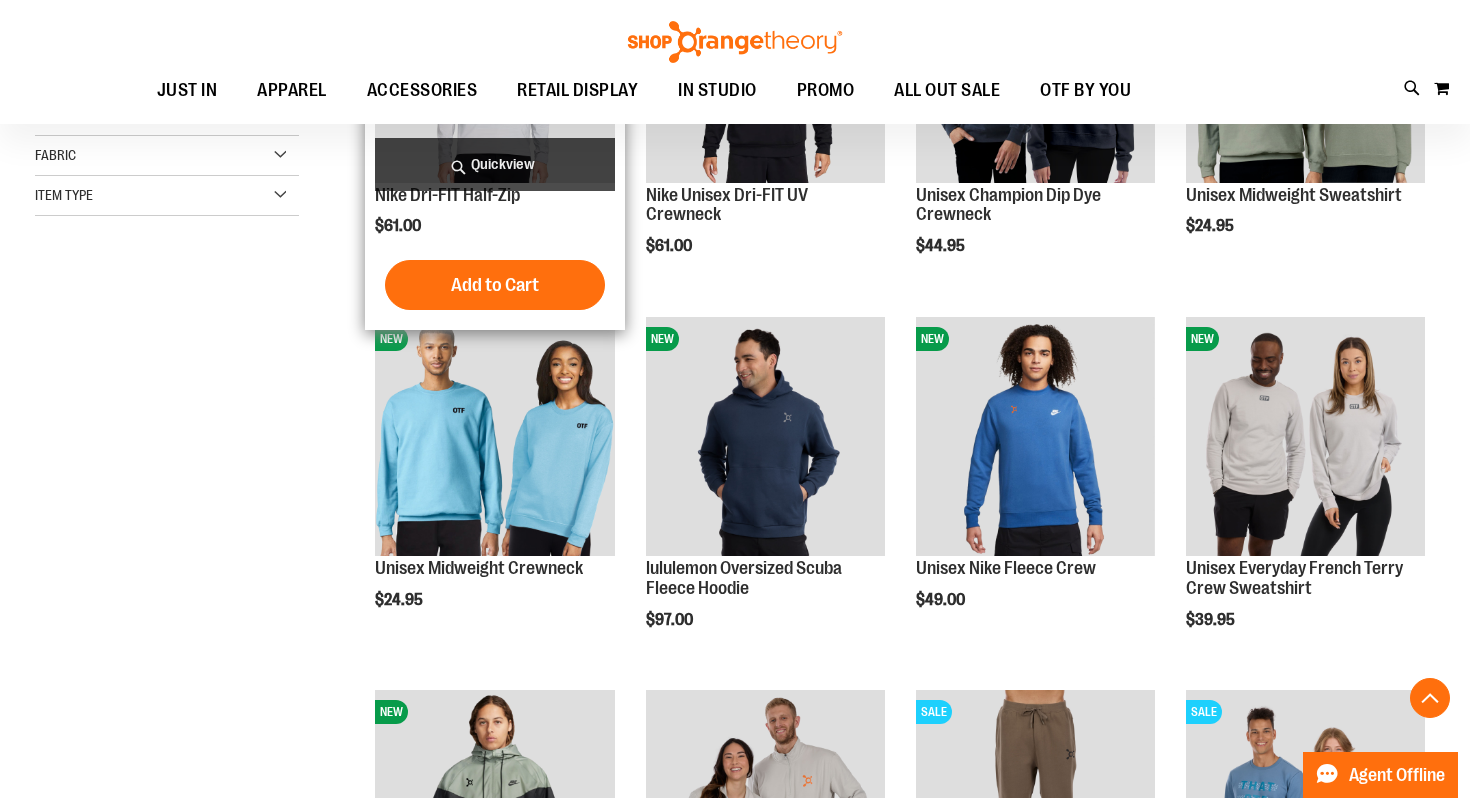 scroll, scrollTop: 452, scrollLeft: 0, axis: vertical 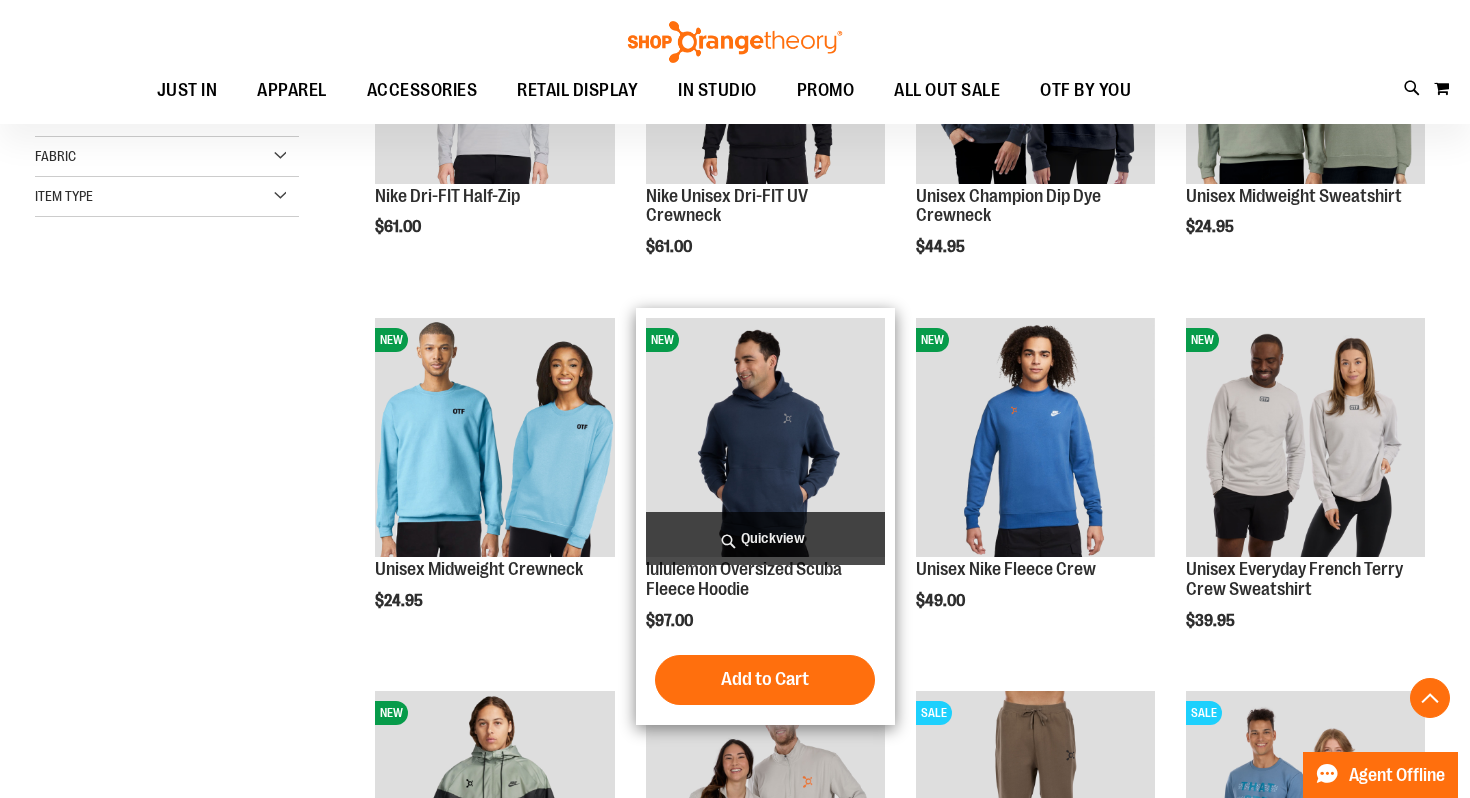 click on "Quickview" at bounding box center [765, 538] 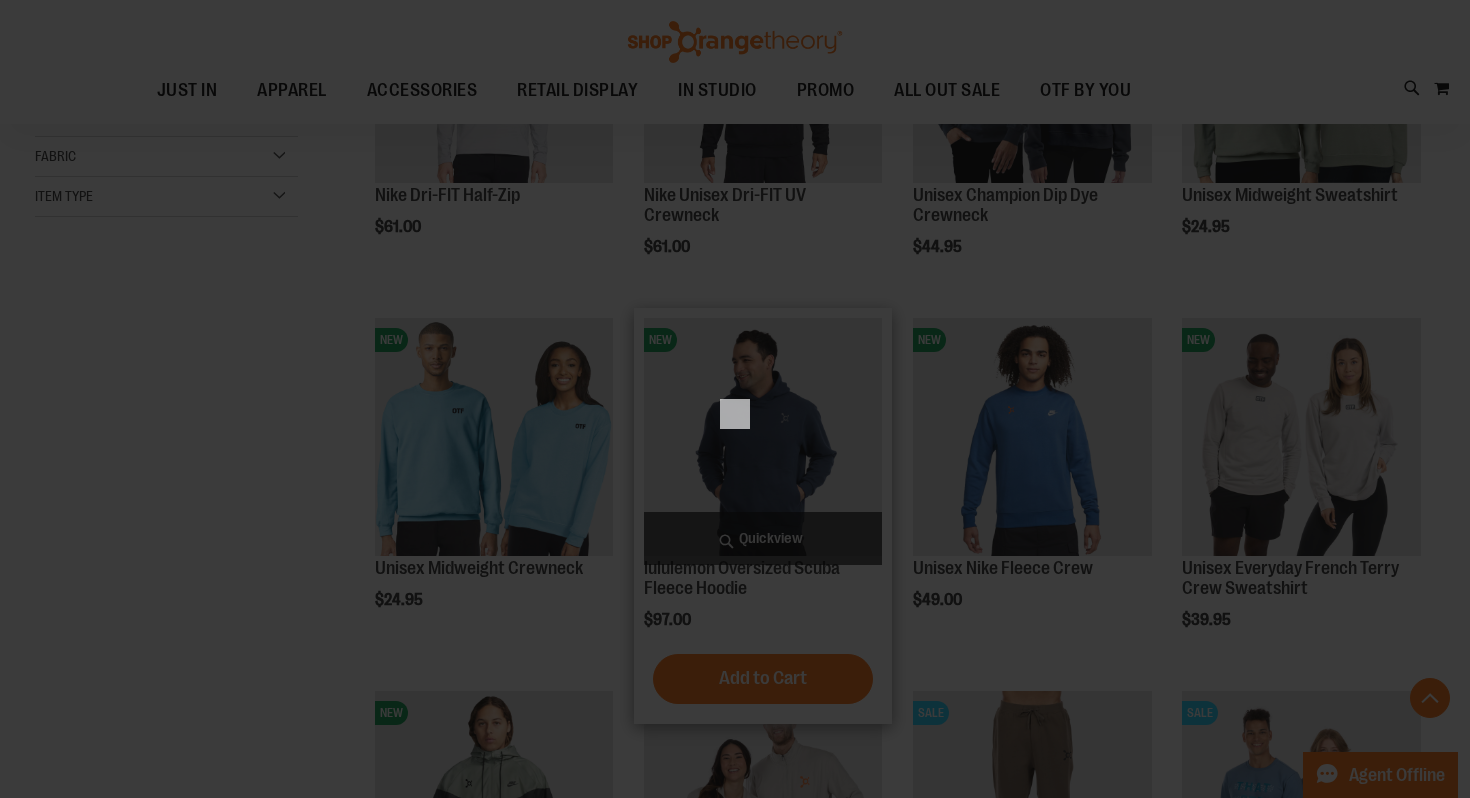 scroll, scrollTop: 0, scrollLeft: 0, axis: both 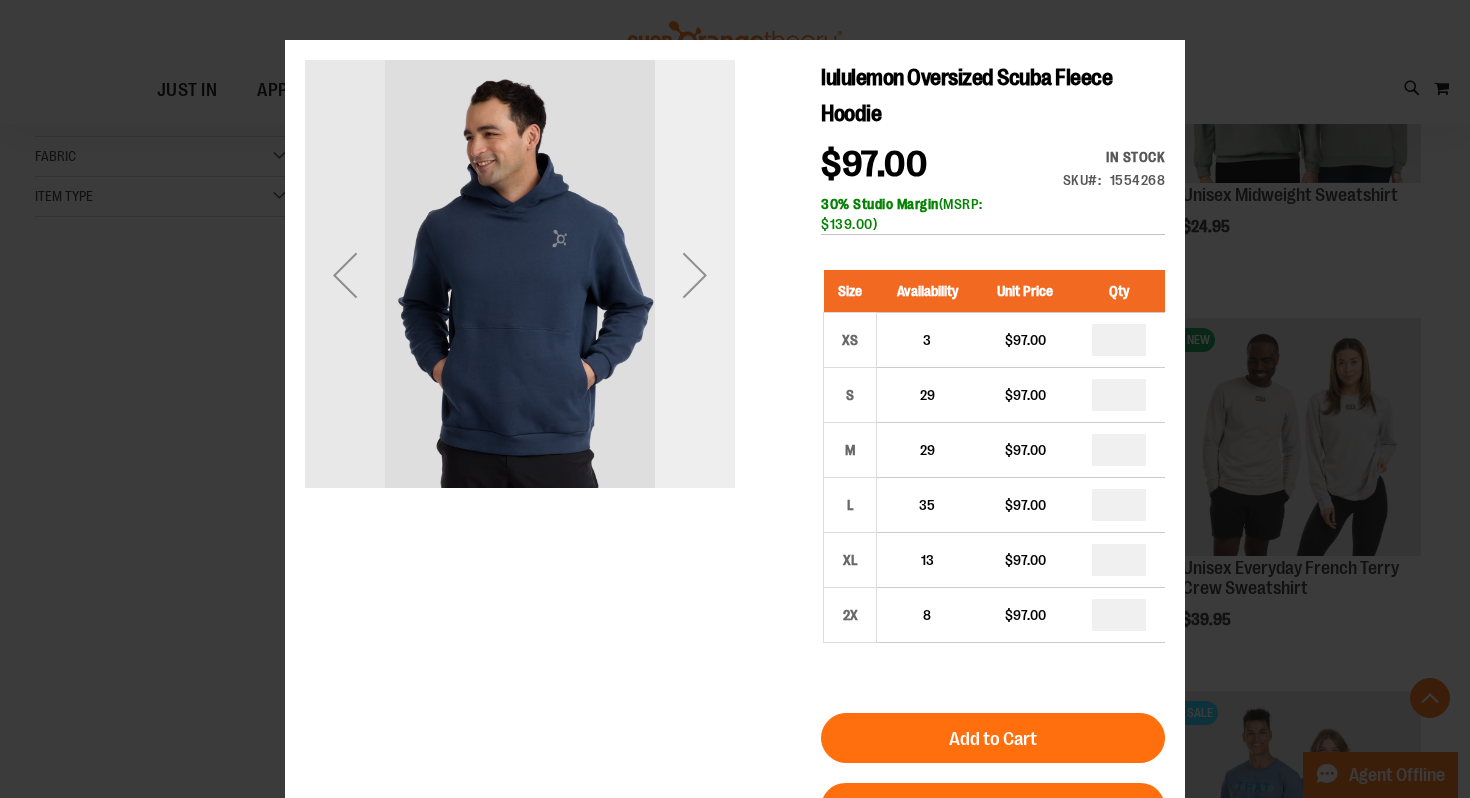 click at bounding box center (695, 275) 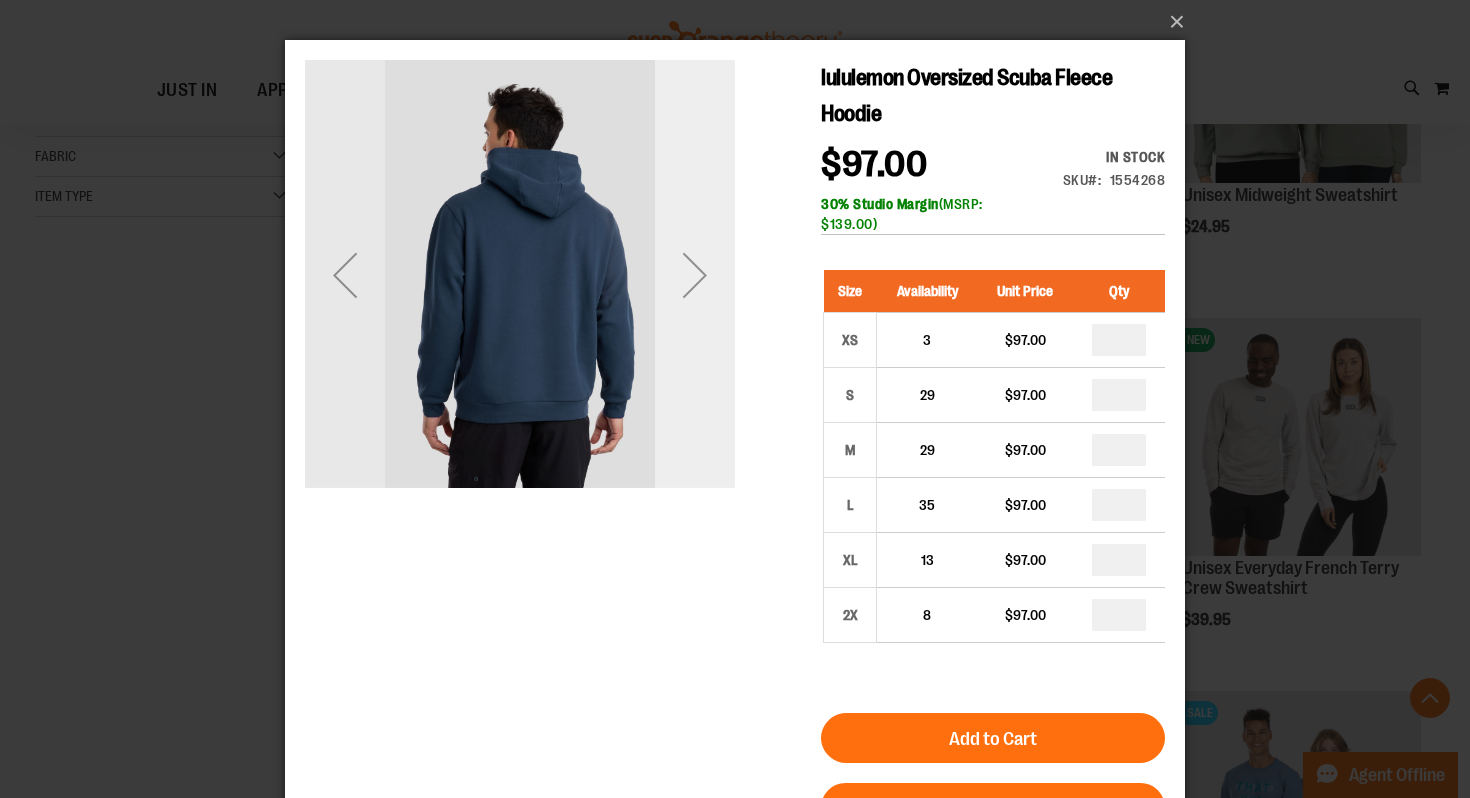 click at bounding box center (695, 275) 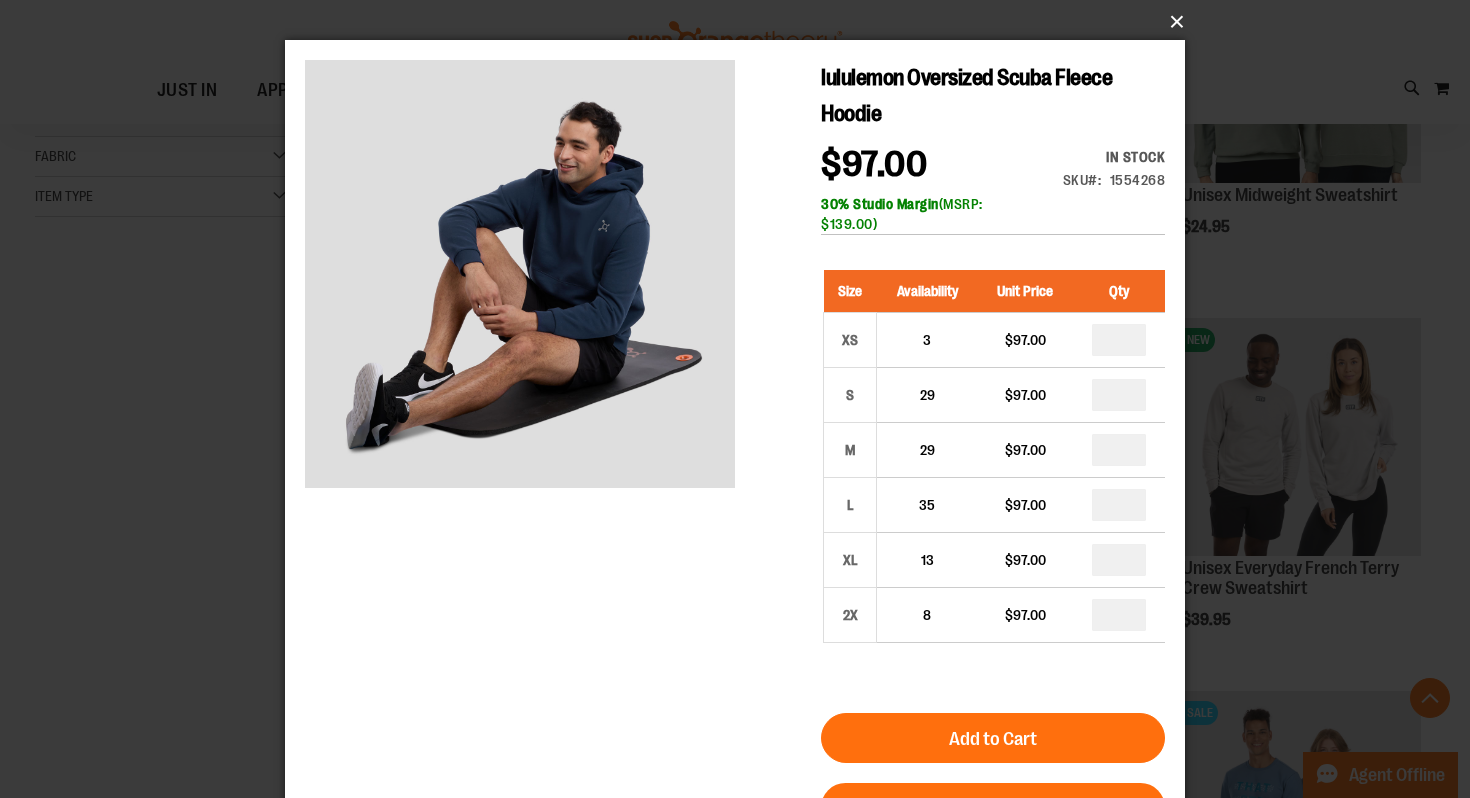 click on "×" at bounding box center [741, 22] 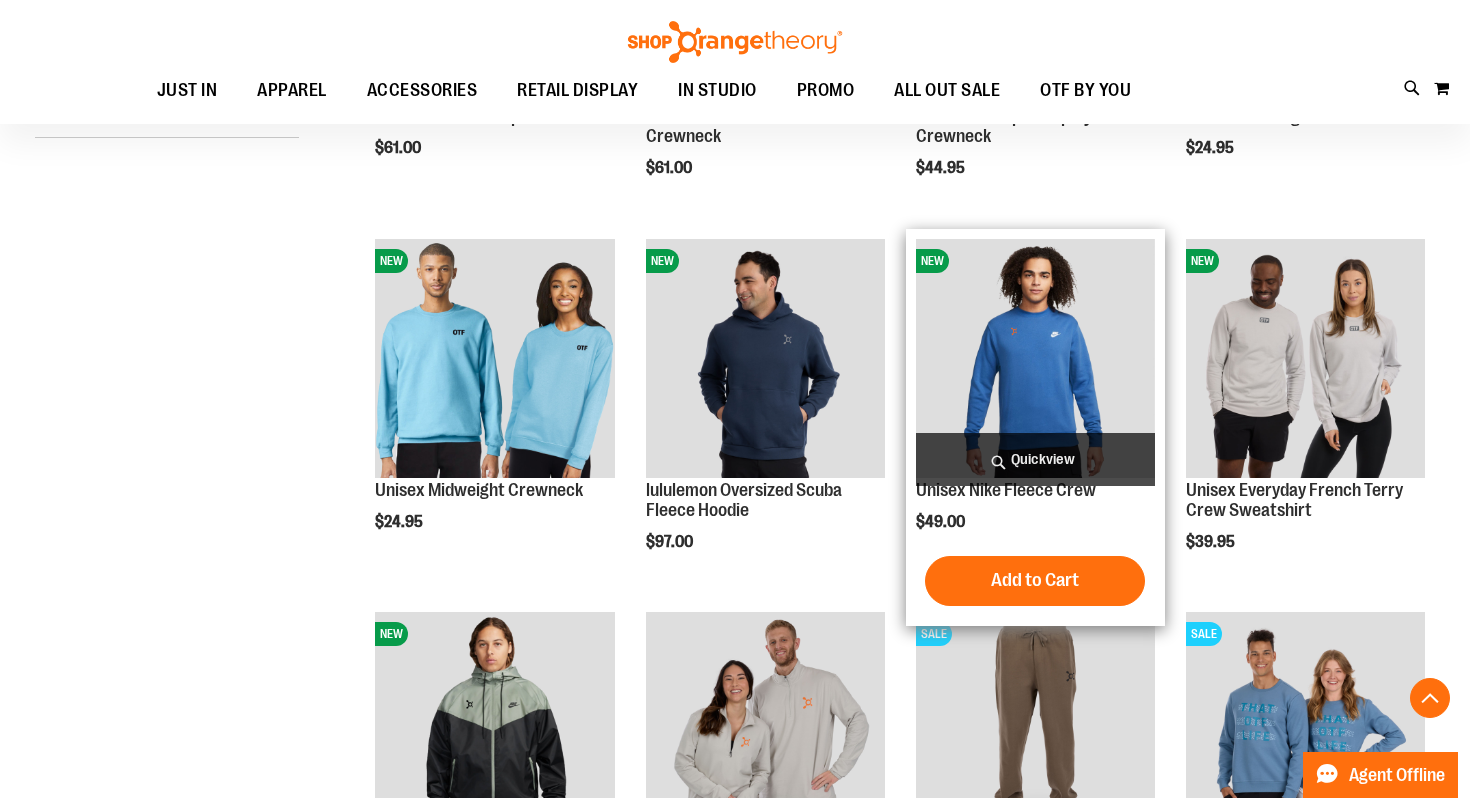 scroll, scrollTop: 529, scrollLeft: 0, axis: vertical 